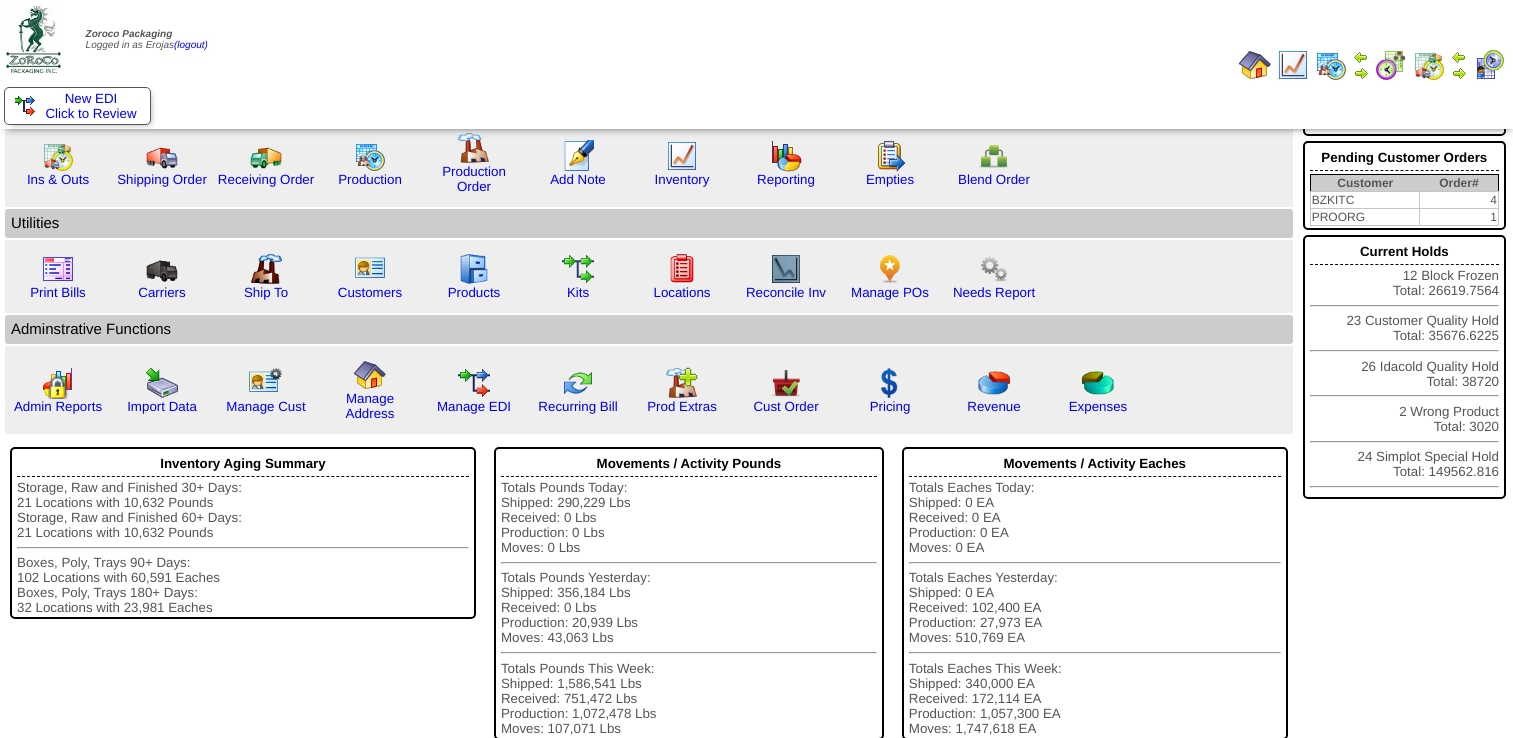 scroll, scrollTop: 0, scrollLeft: 0, axis: both 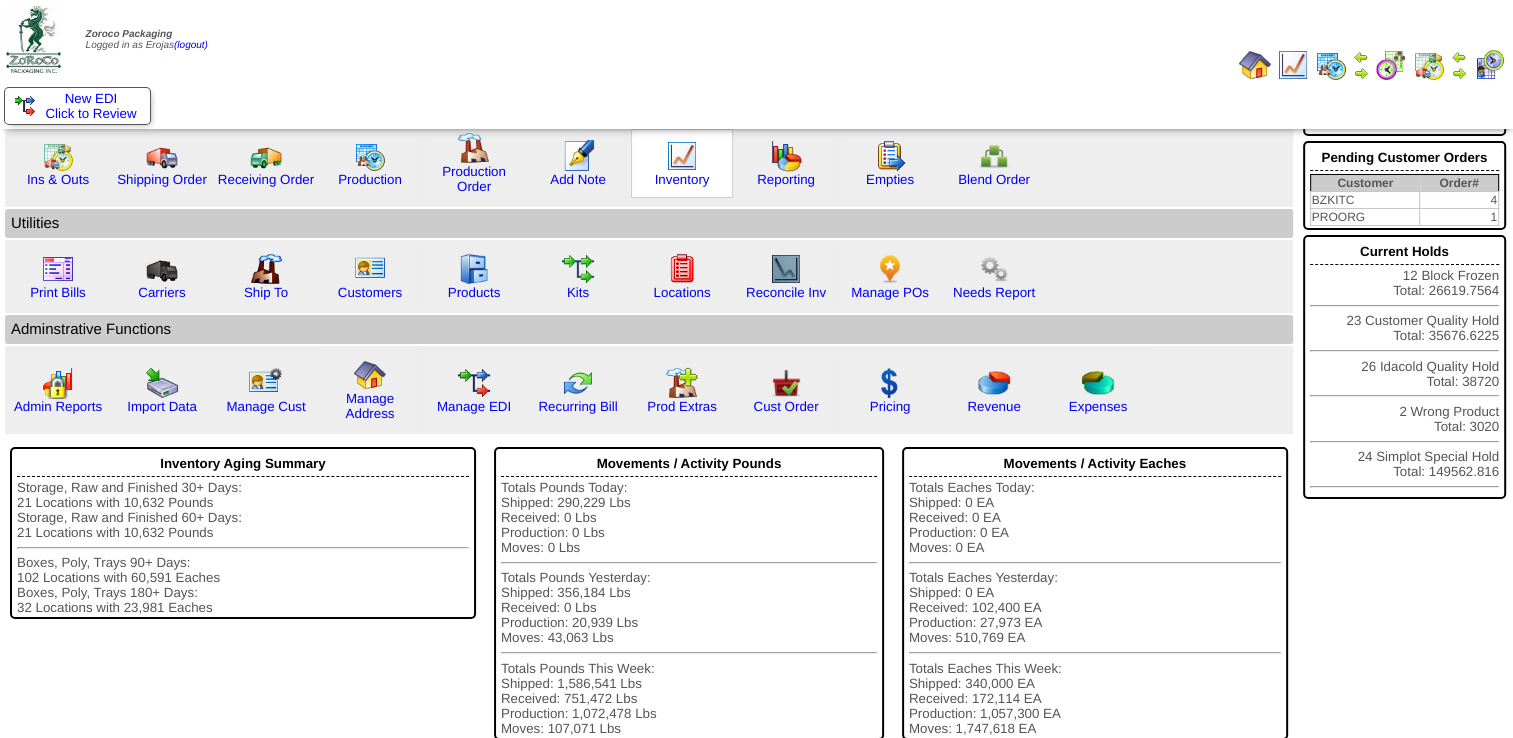 click at bounding box center [682, 156] 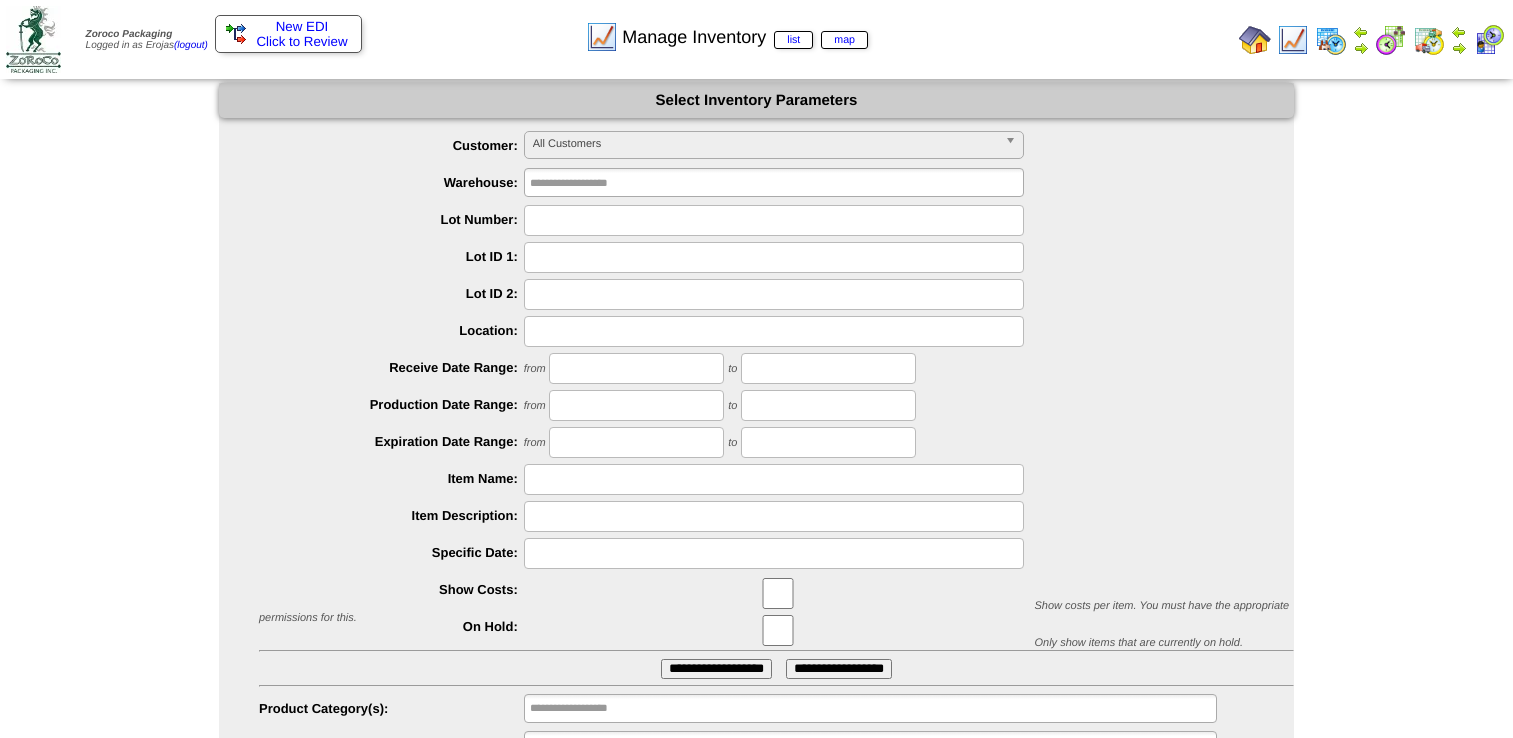 scroll, scrollTop: 0, scrollLeft: 0, axis: both 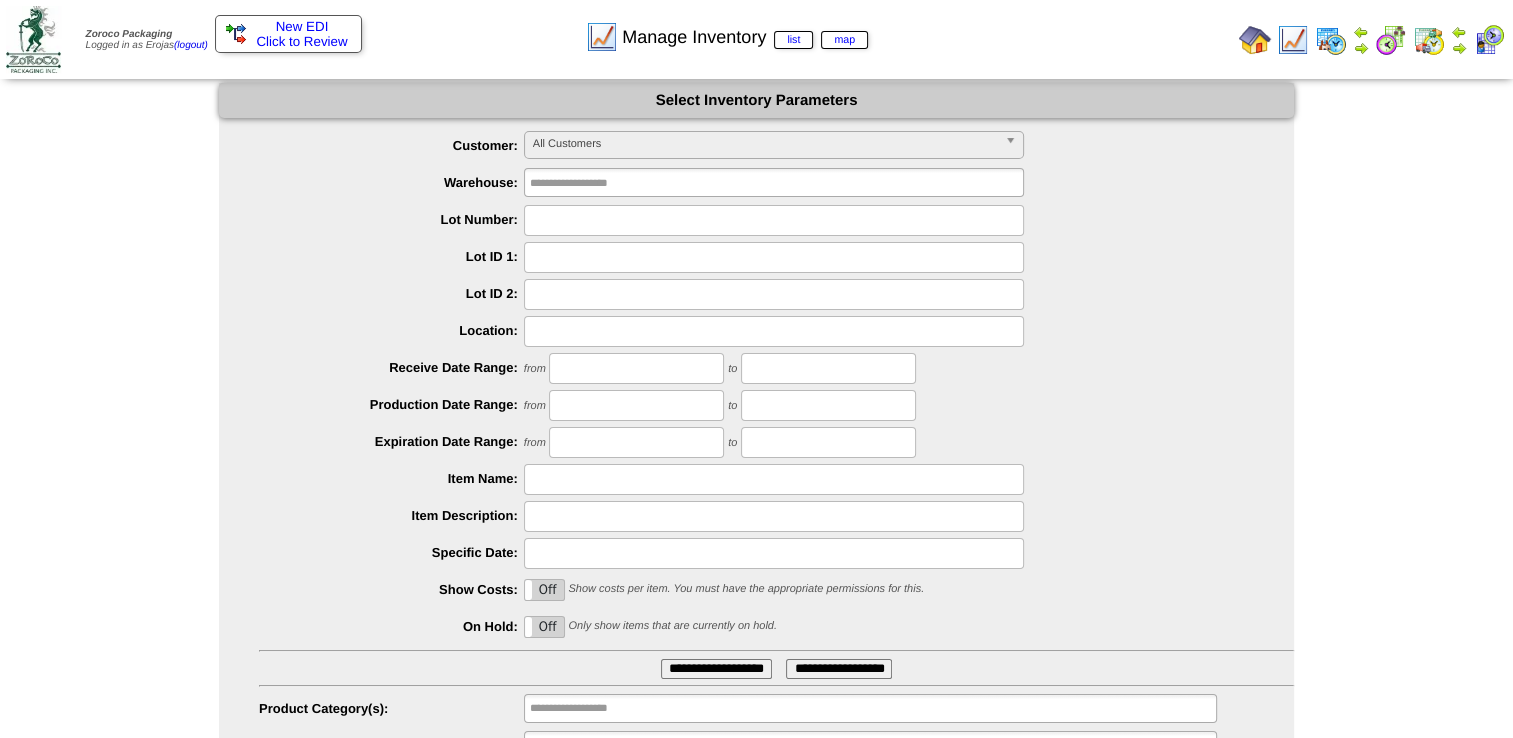 type 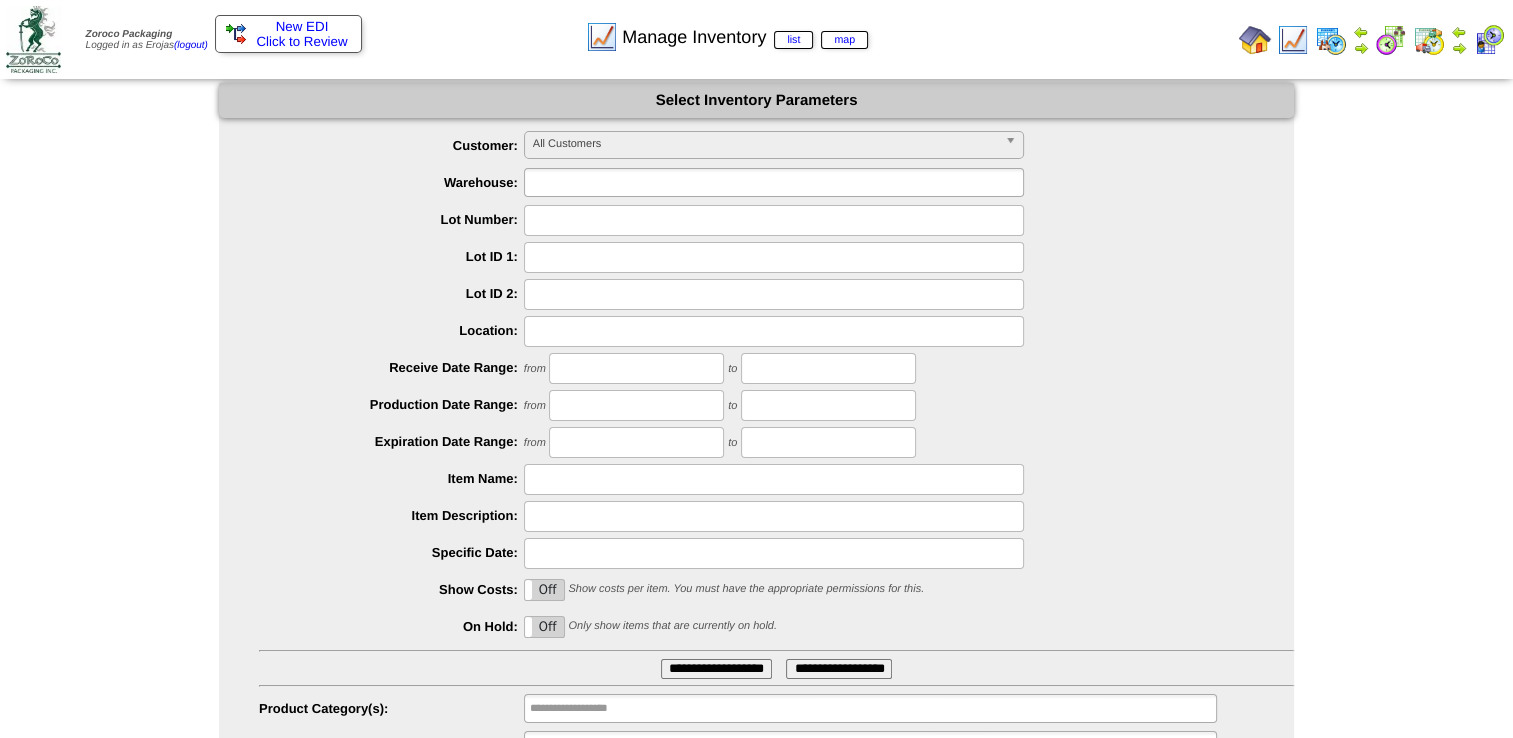 click at bounding box center [594, 182] 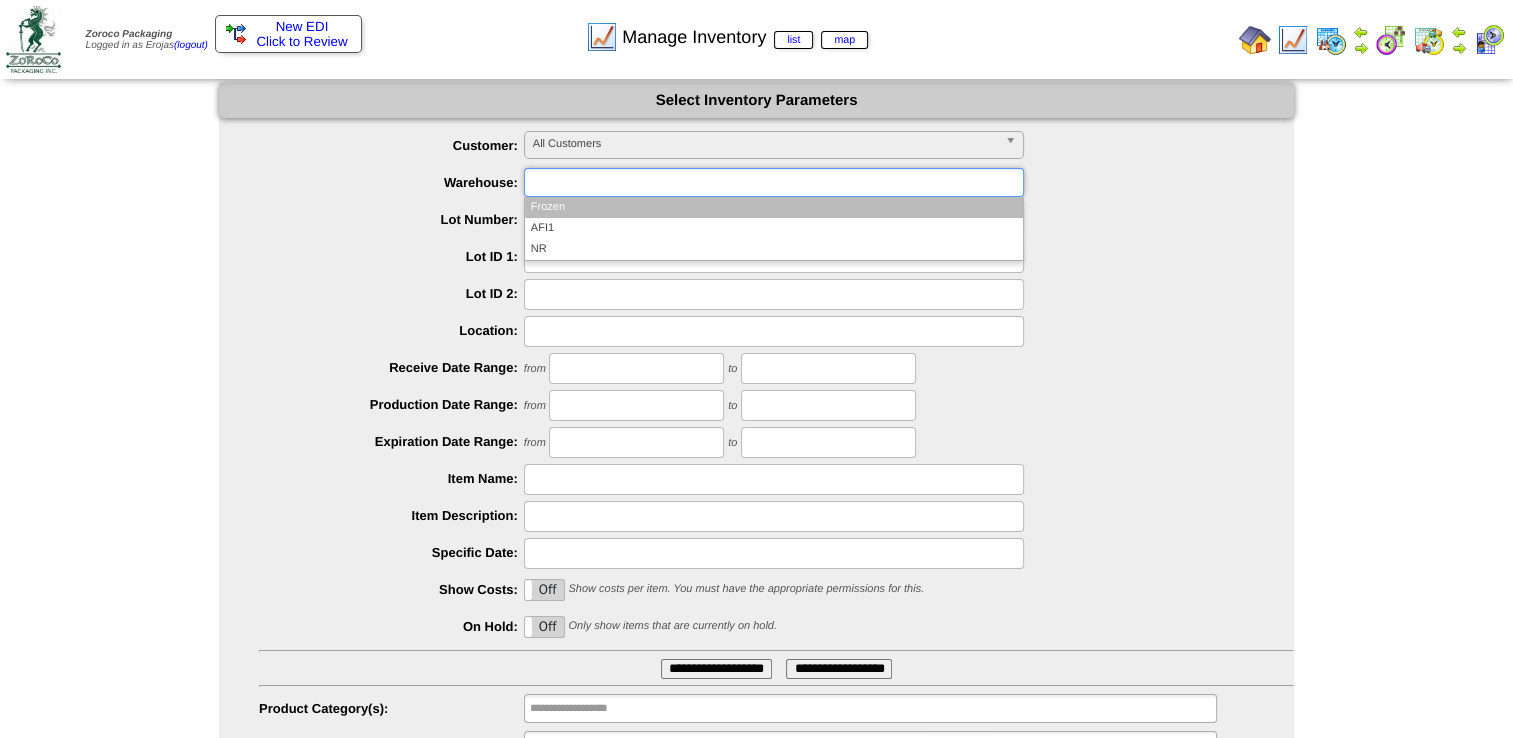 click on "Frozen" at bounding box center [774, 207] 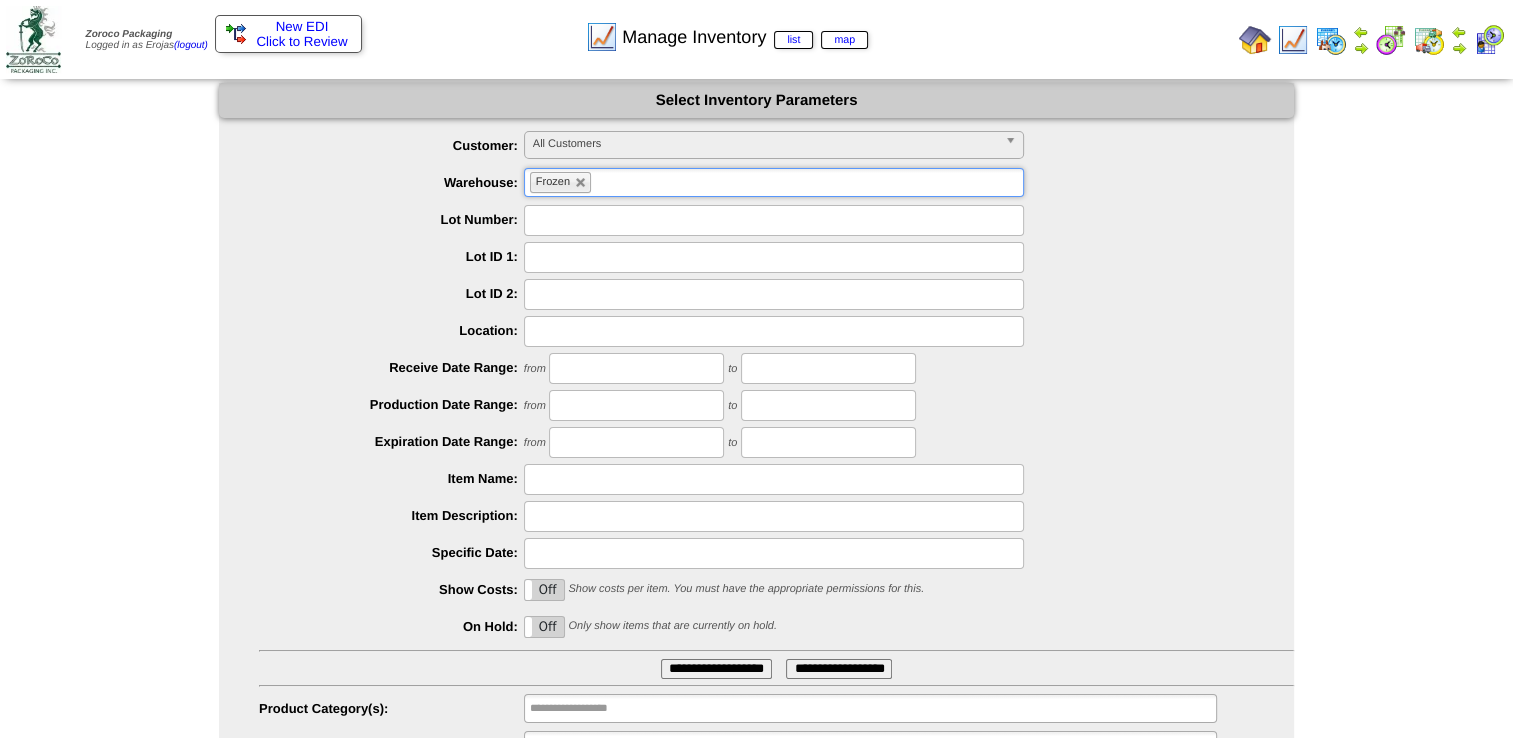 scroll, scrollTop: 95, scrollLeft: 0, axis: vertical 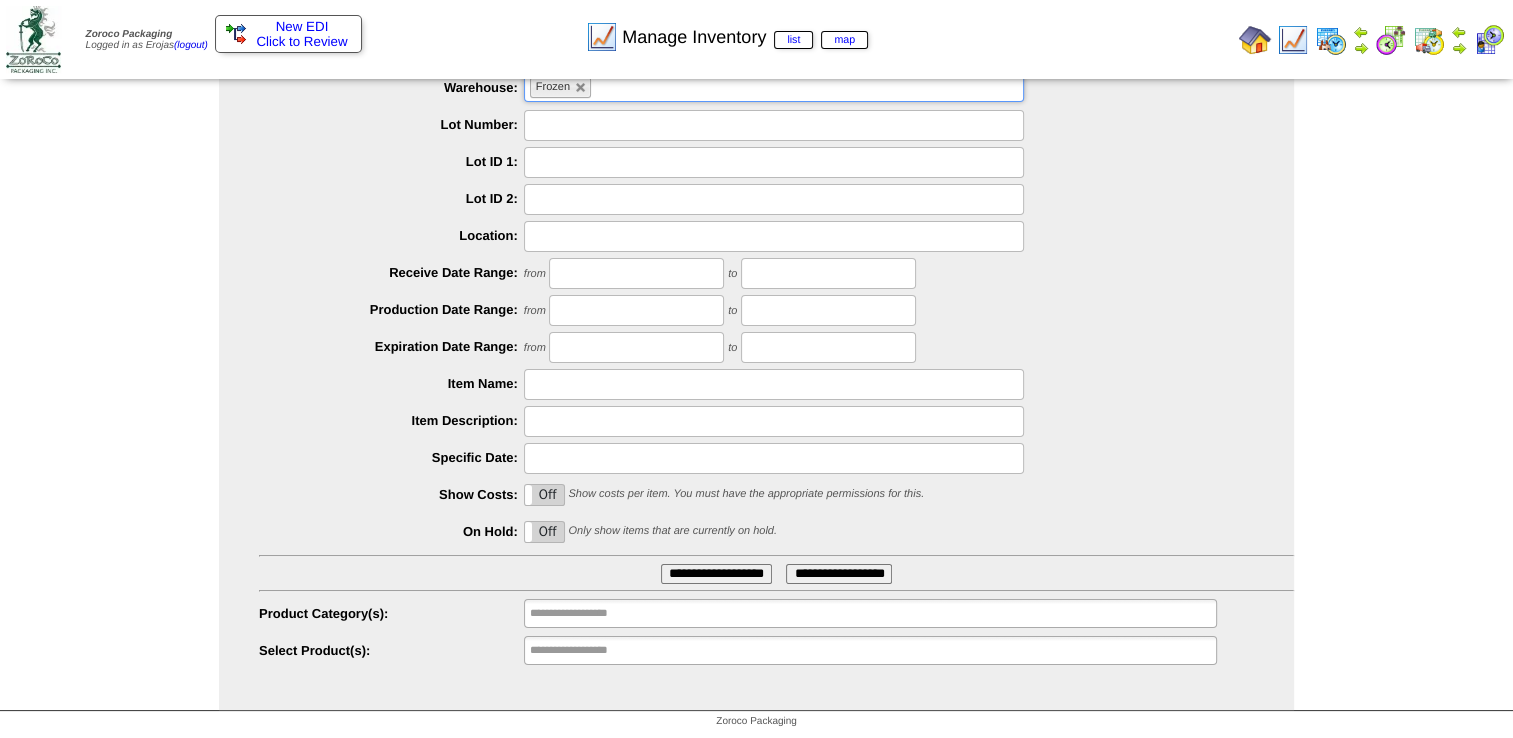 type 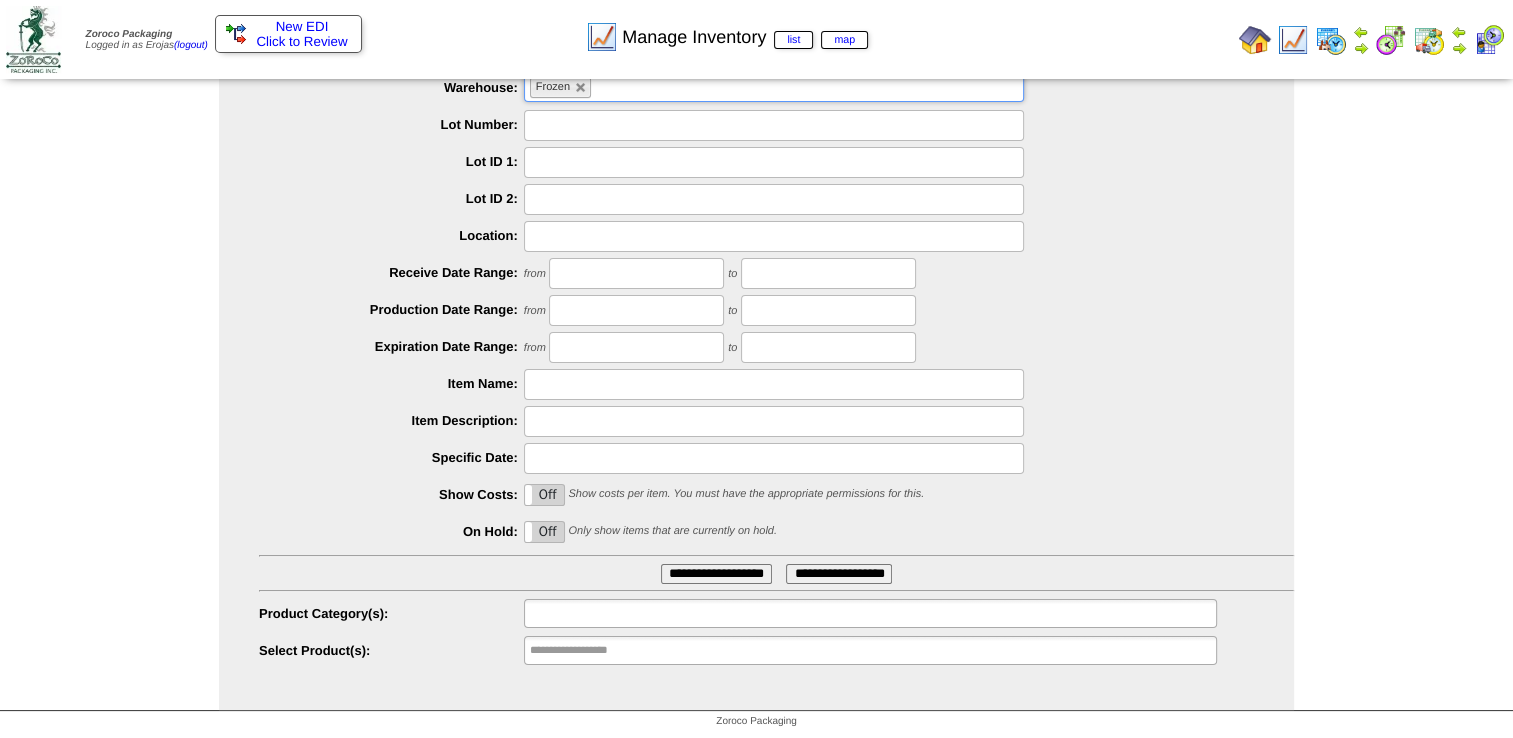 click at bounding box center [594, 613] 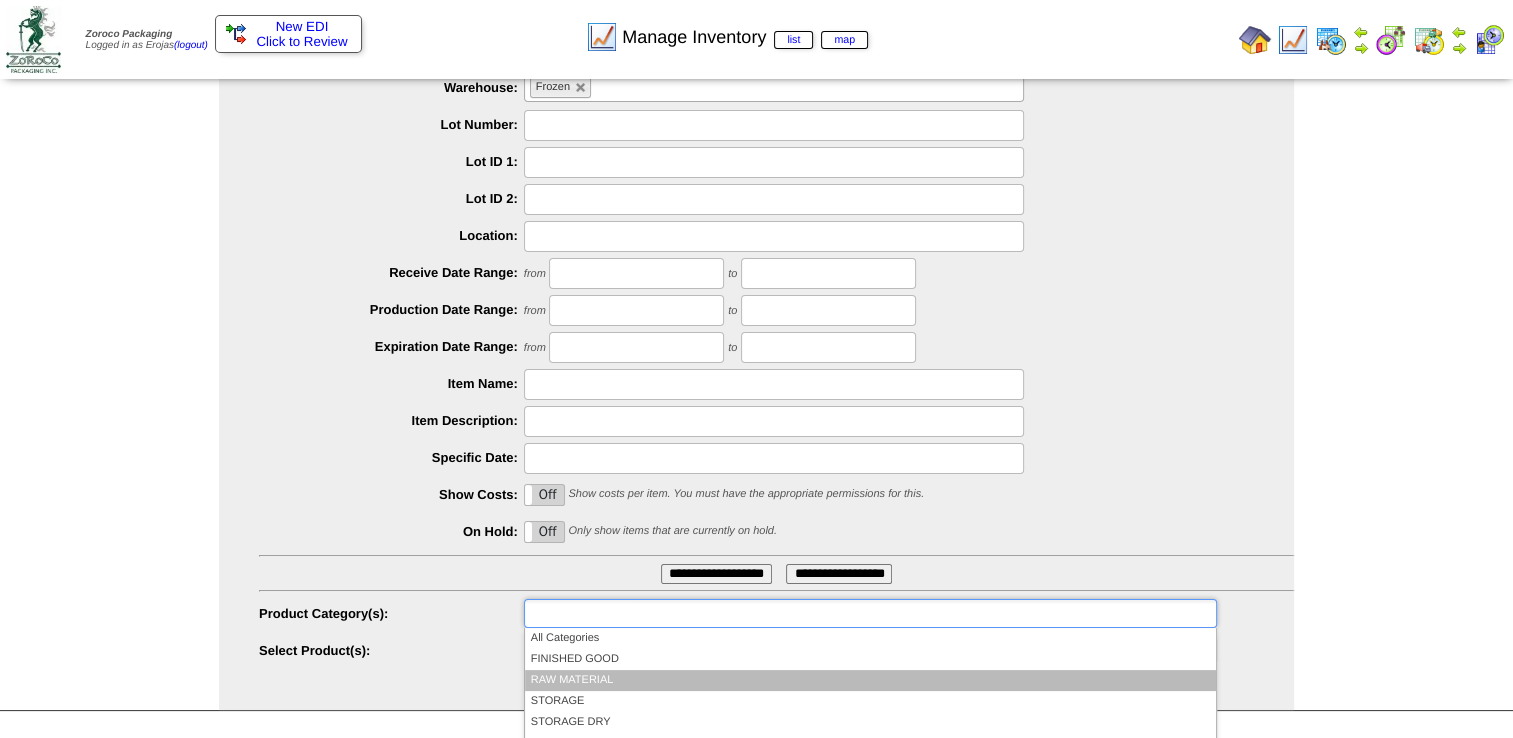 click on "RAW MATERIAL" at bounding box center (870, 680) 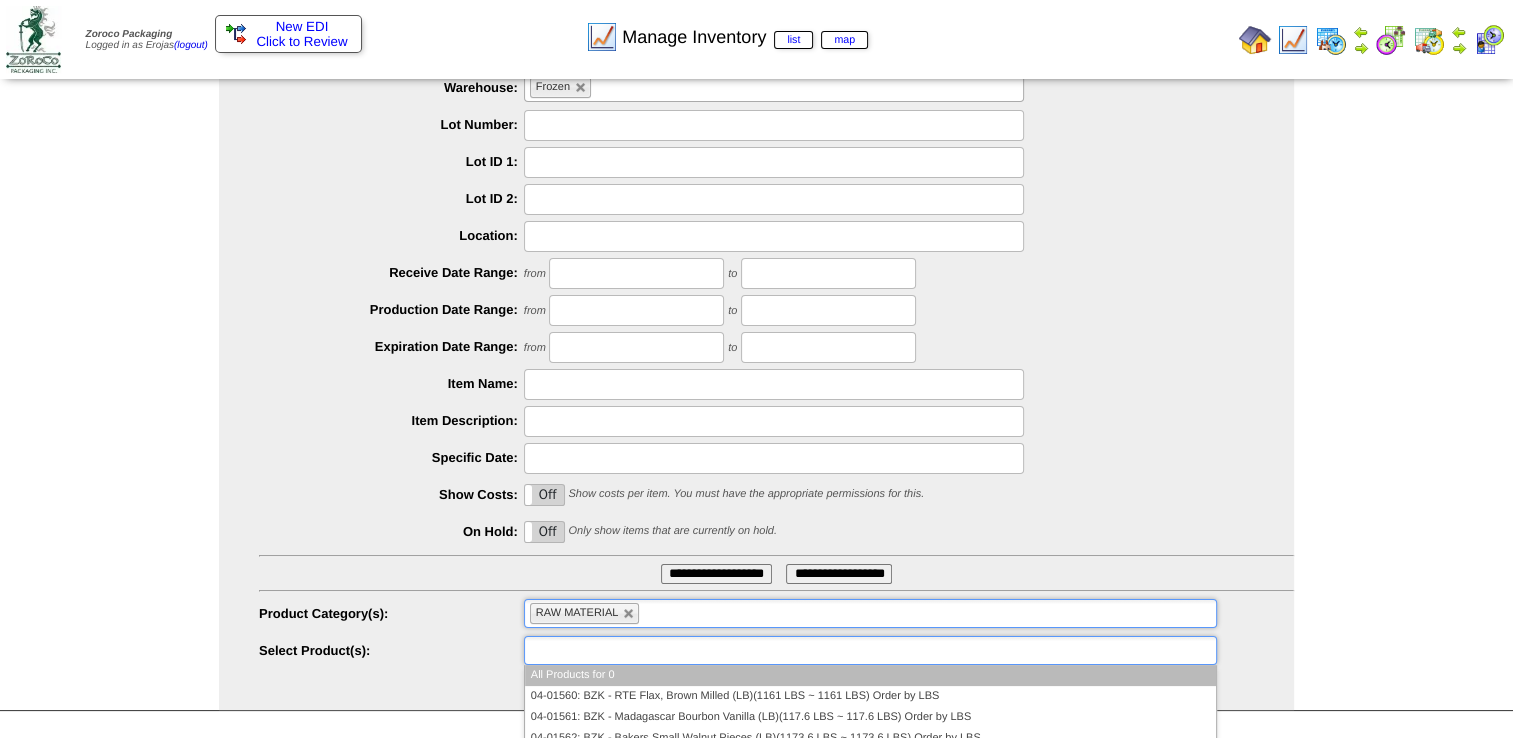 click at bounding box center [594, 650] 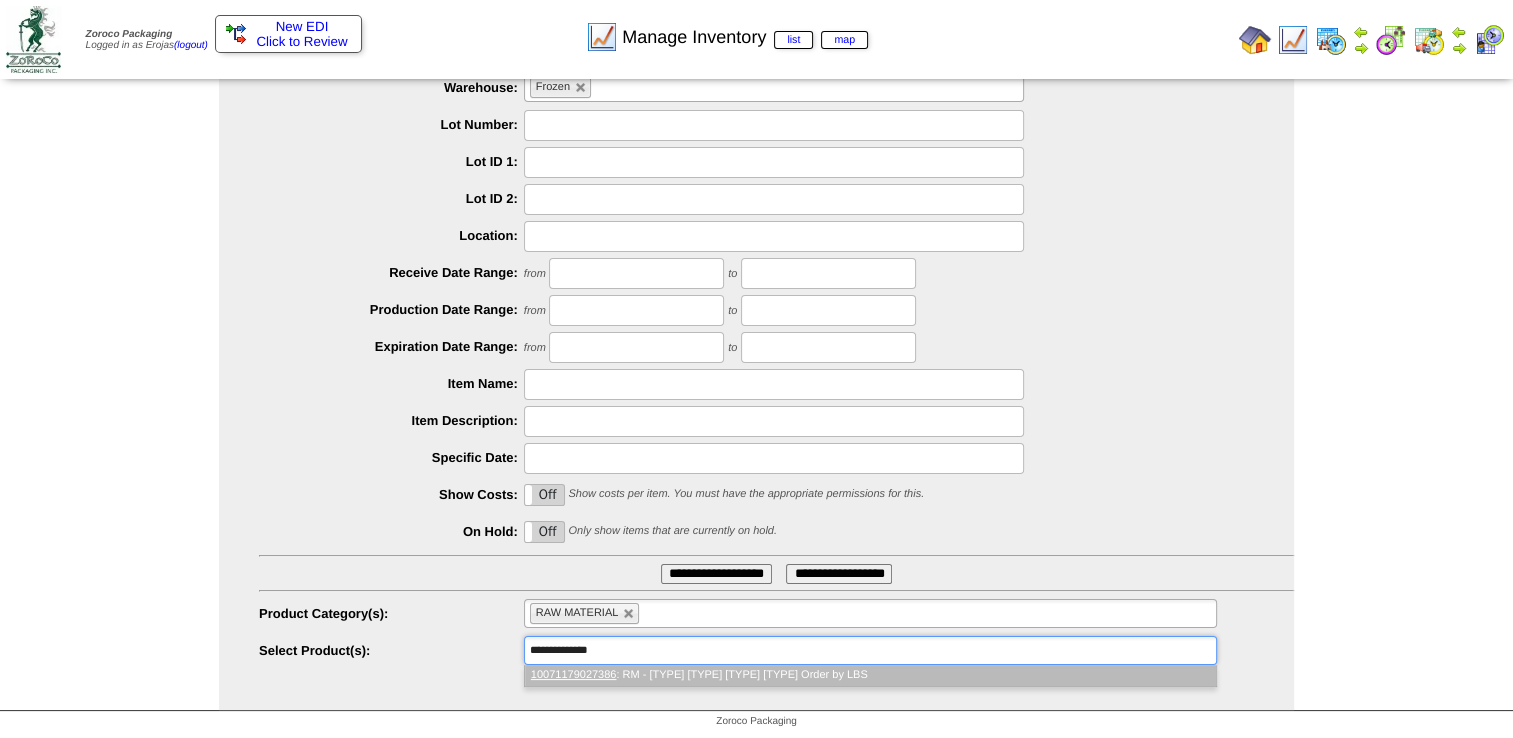 type on "**********" 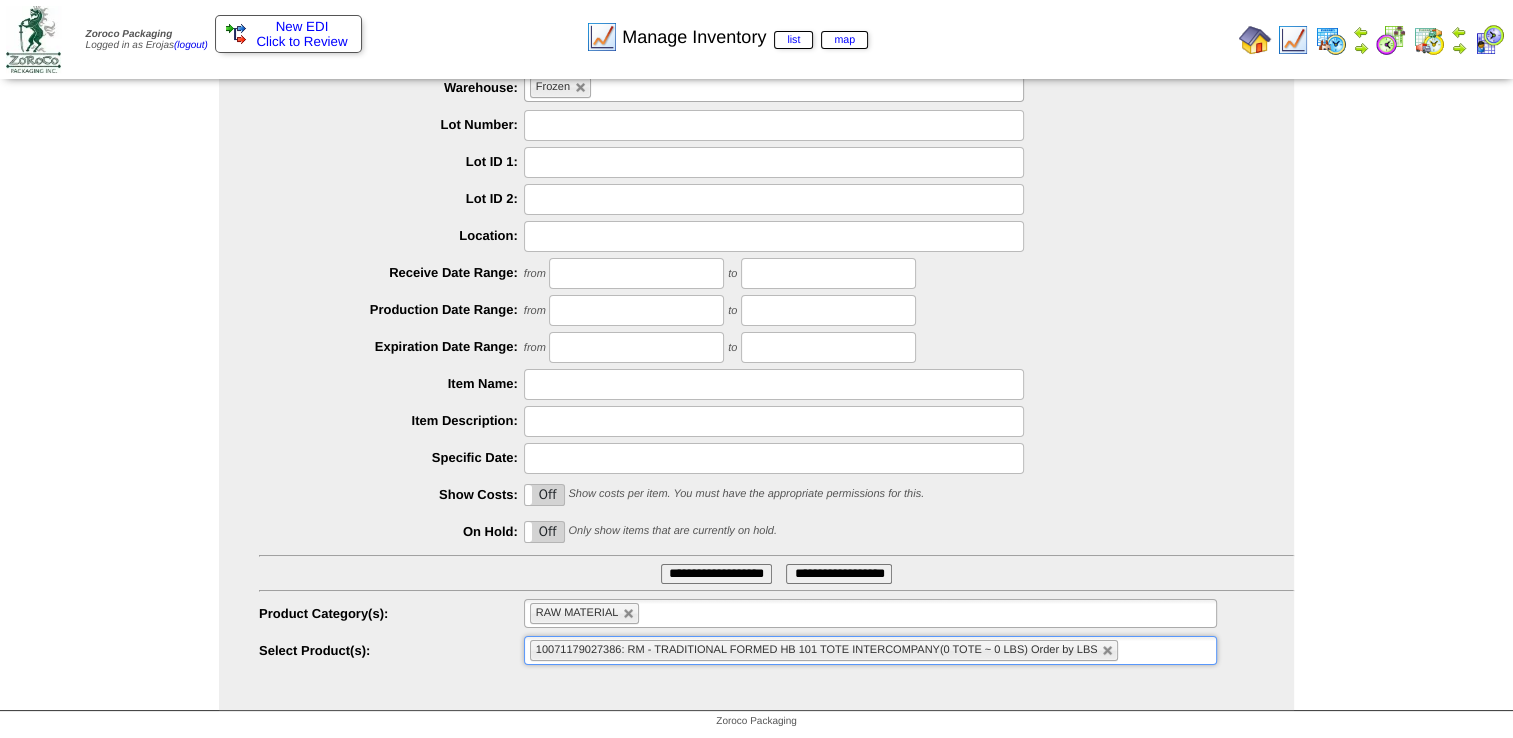 click on "**********" at bounding box center (716, 574) 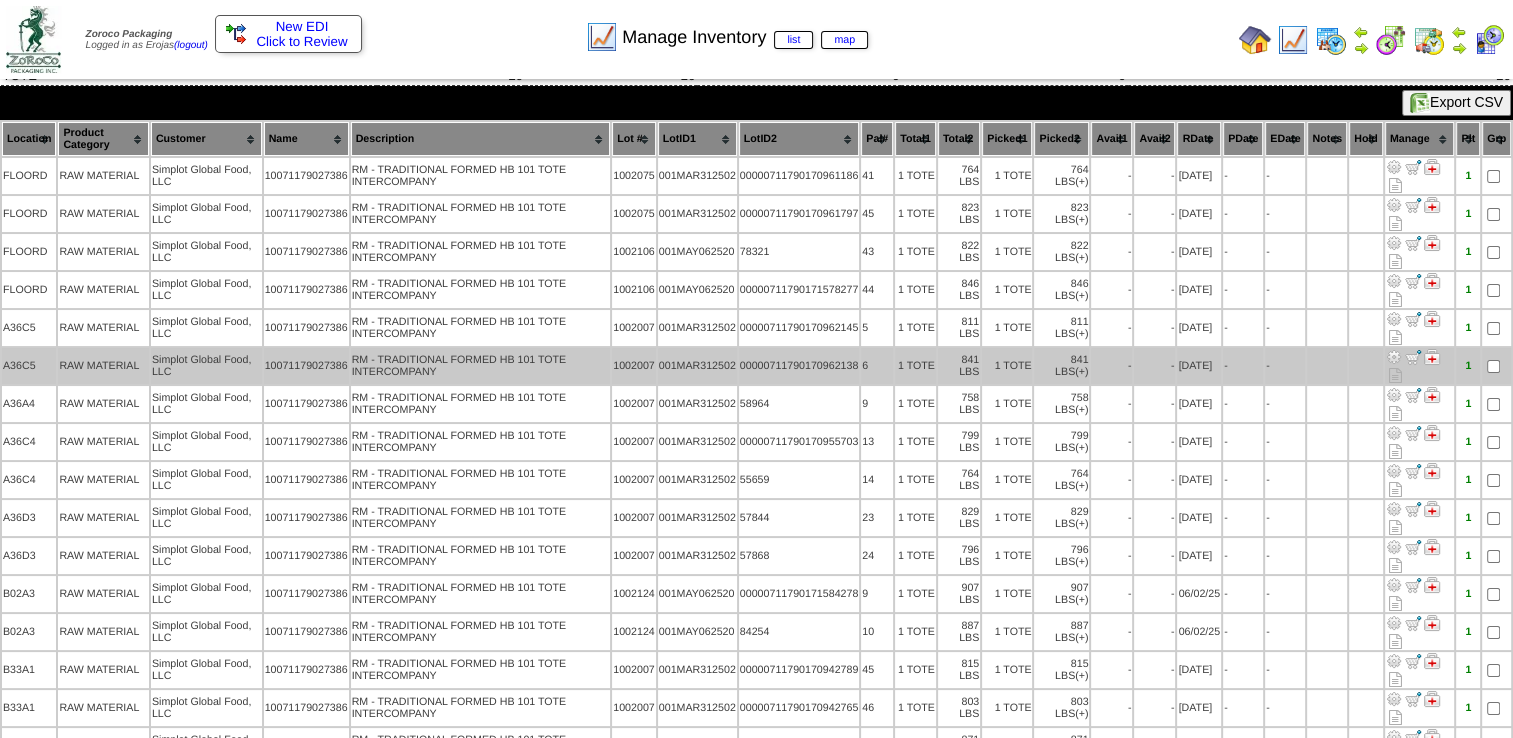 scroll, scrollTop: 0, scrollLeft: 0, axis: both 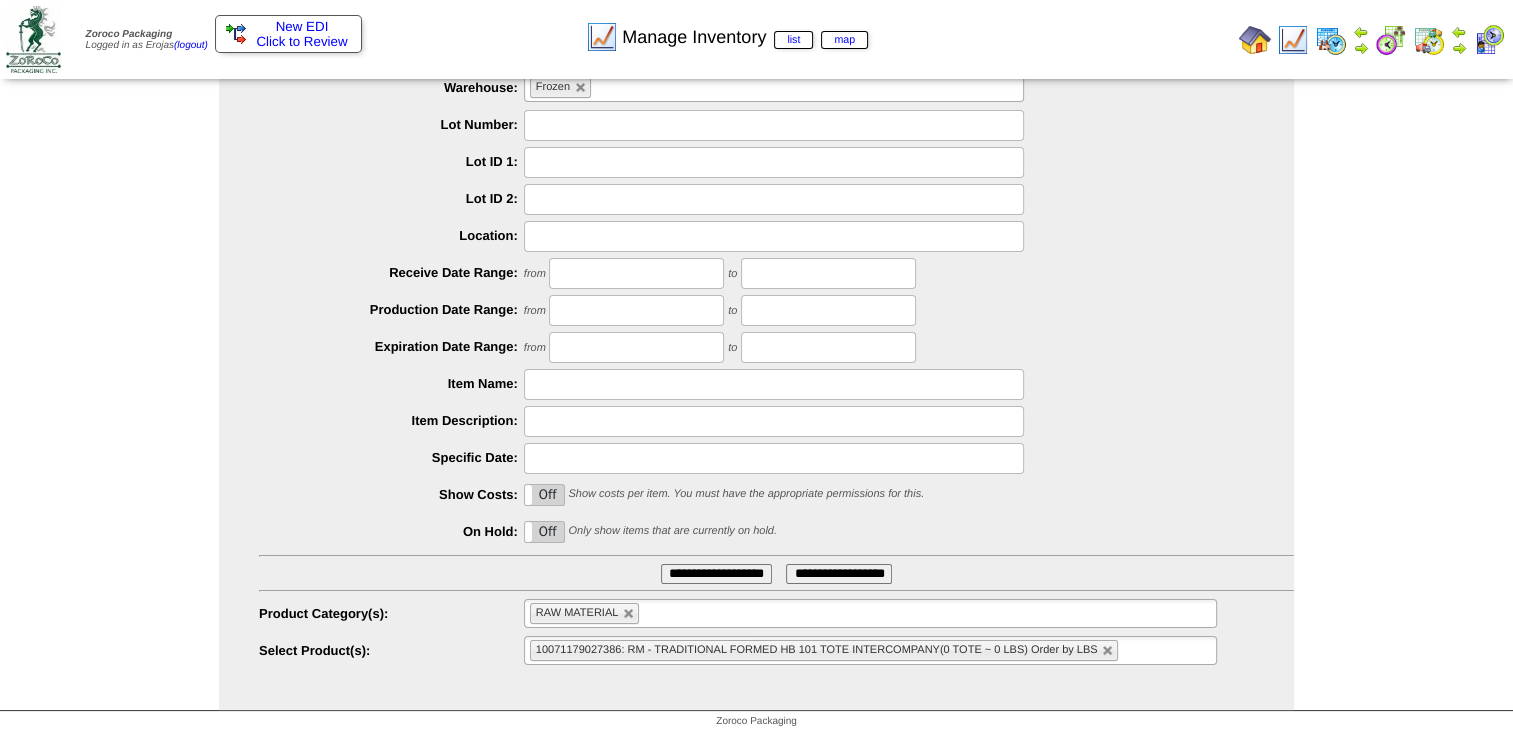 click at bounding box center [1135, 650] 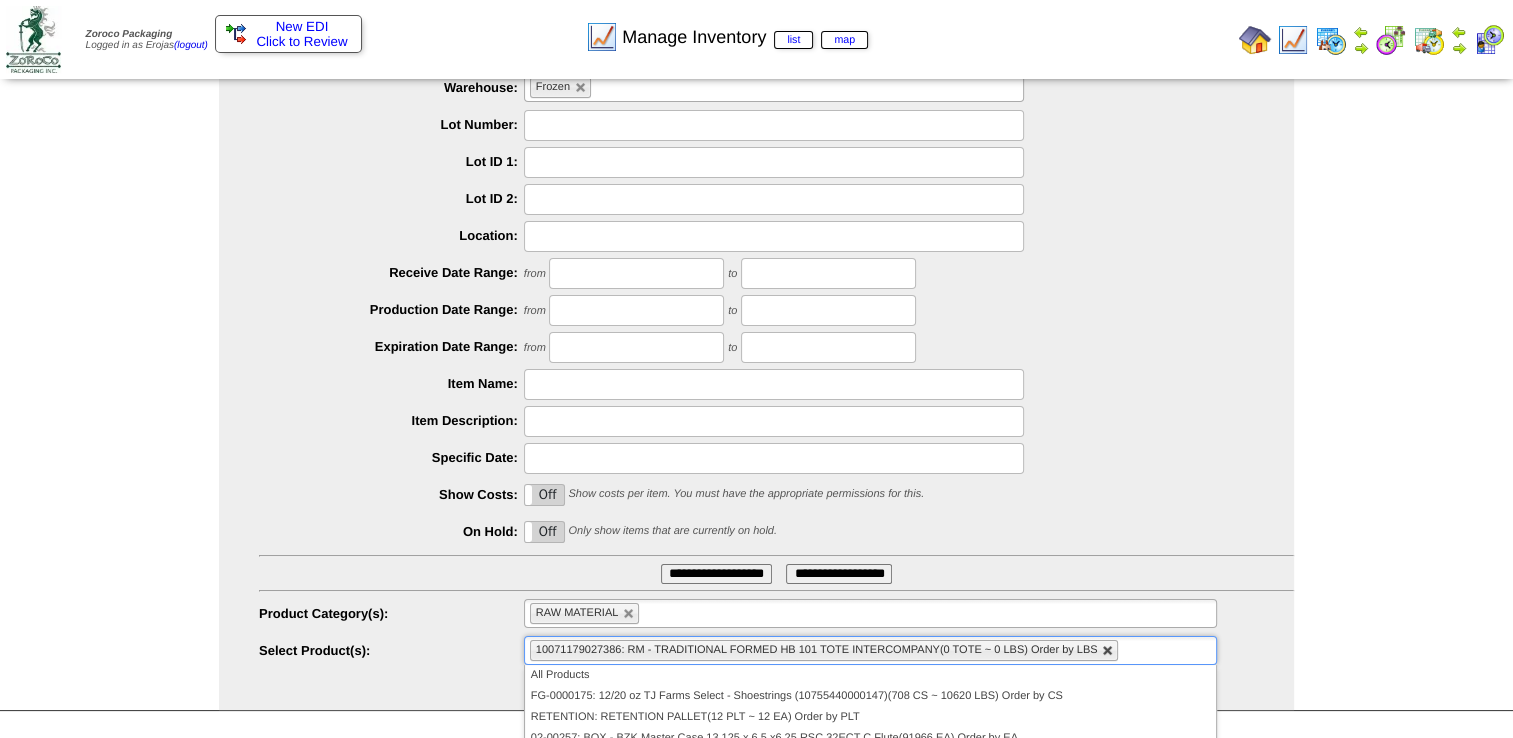 click at bounding box center [1108, 651] 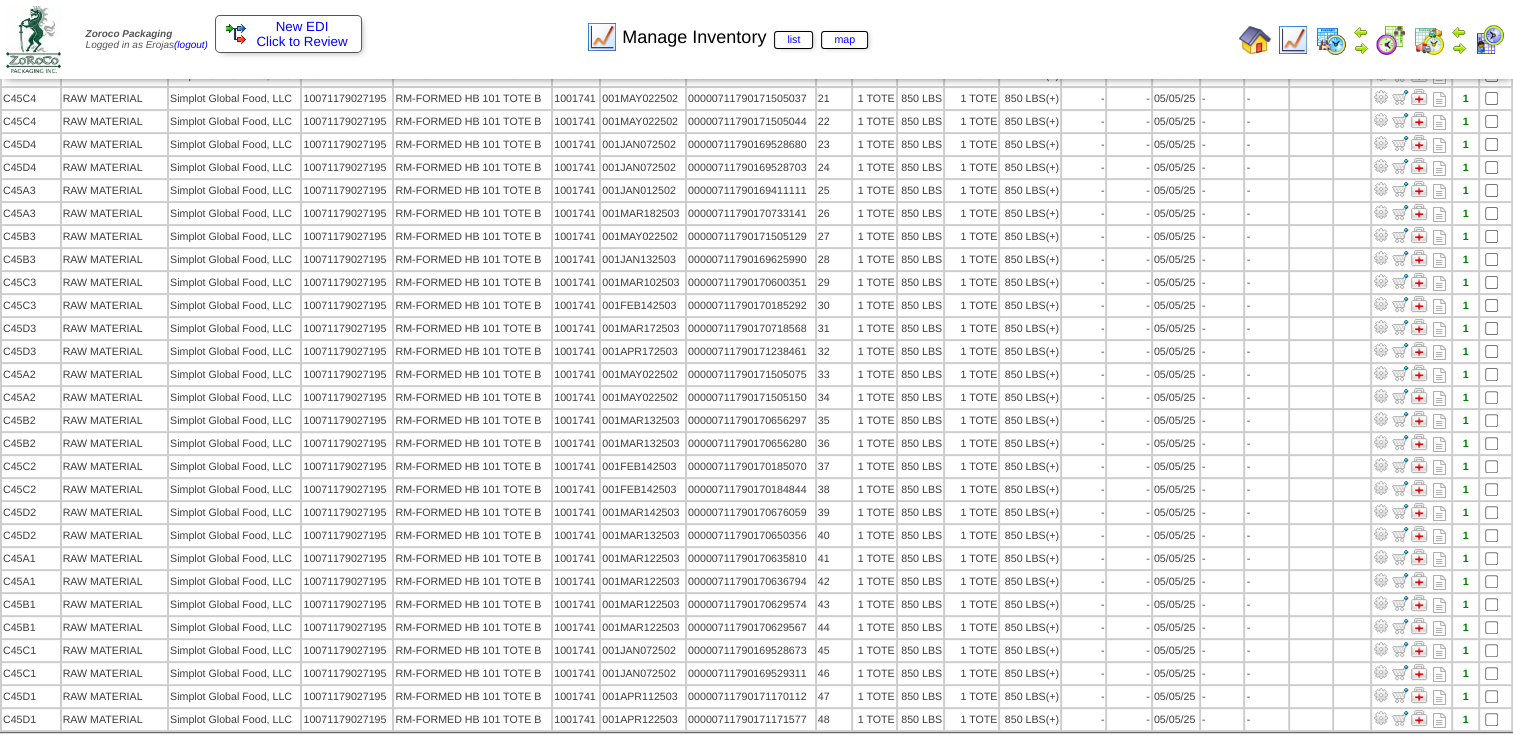 scroll, scrollTop: 476, scrollLeft: 0, axis: vertical 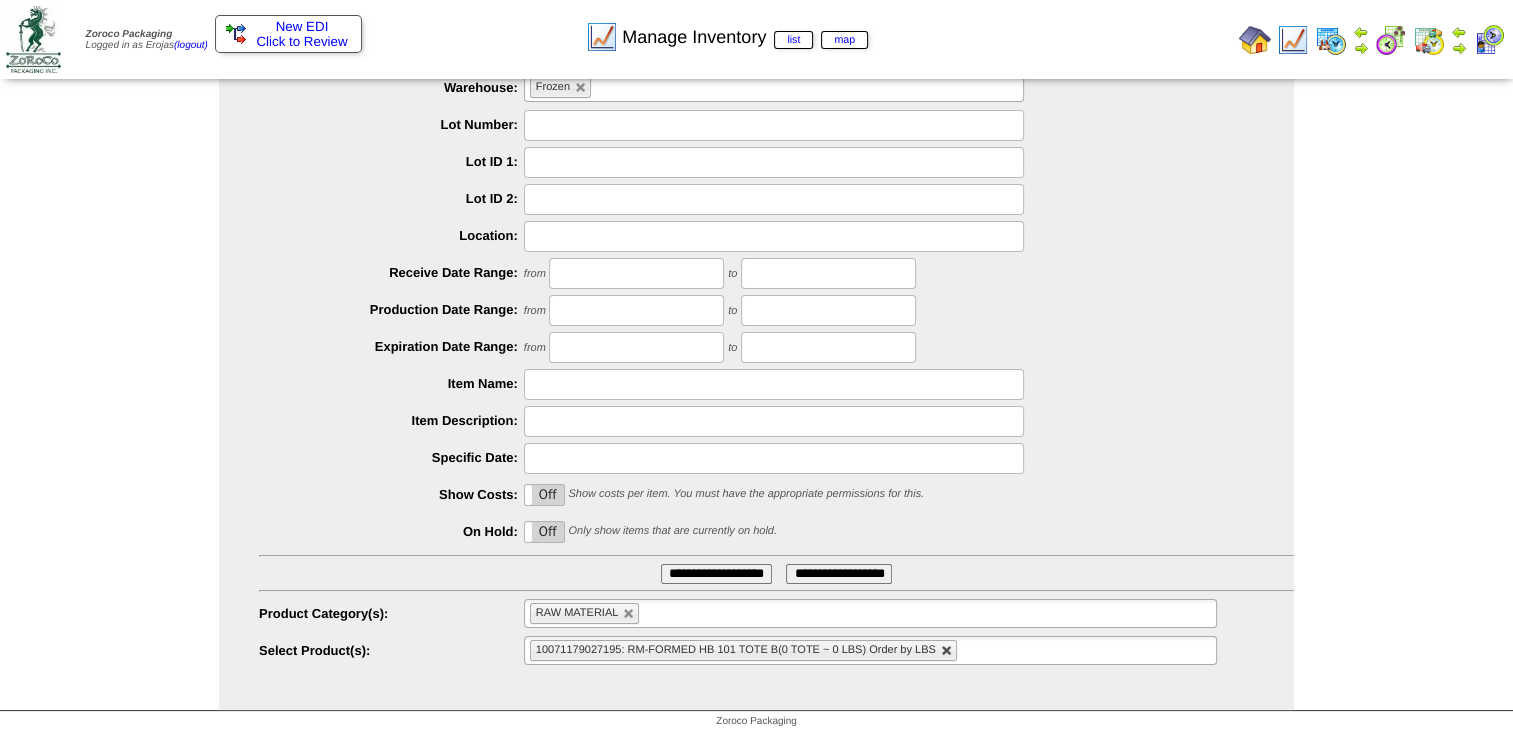 click at bounding box center [947, 651] 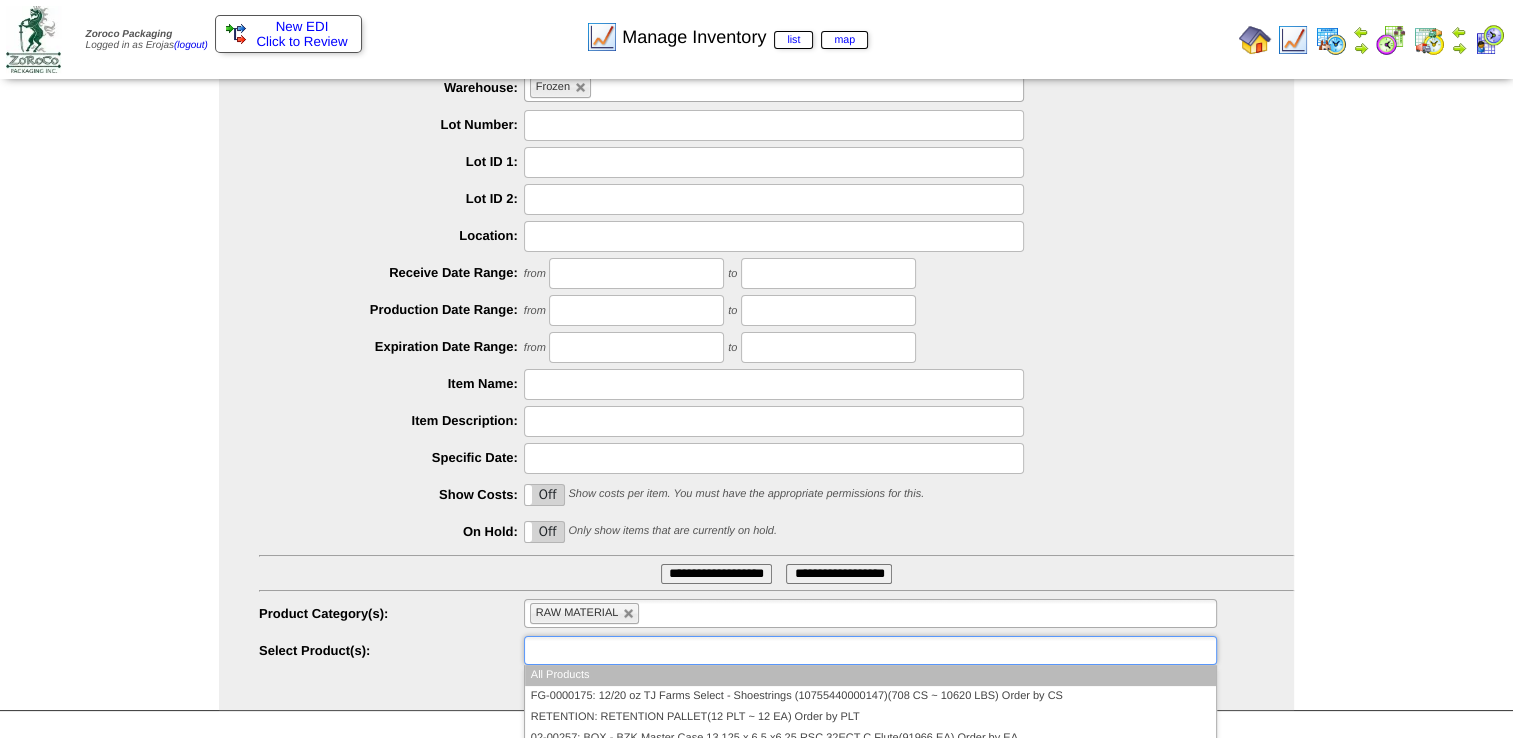 click at bounding box center [594, 650] 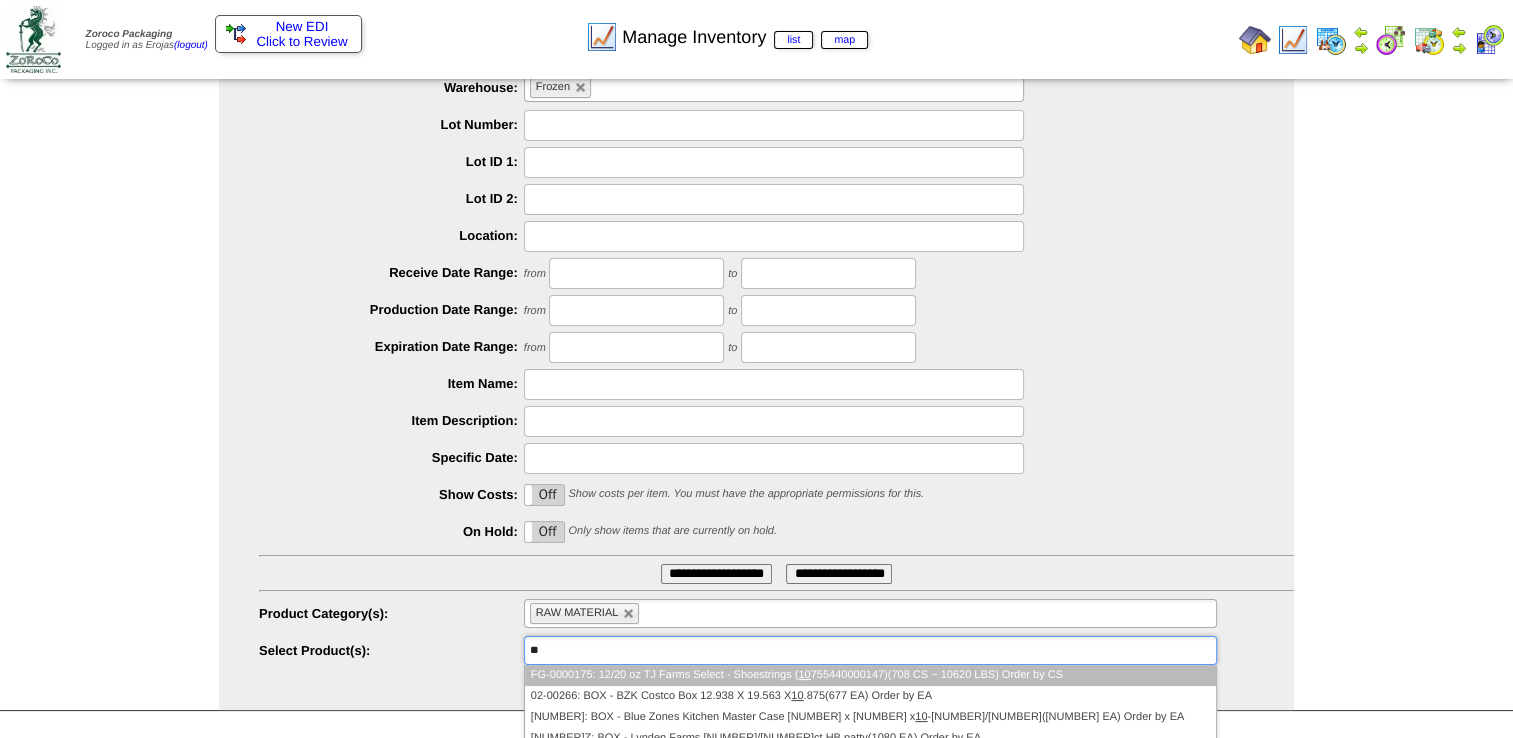 type on "*" 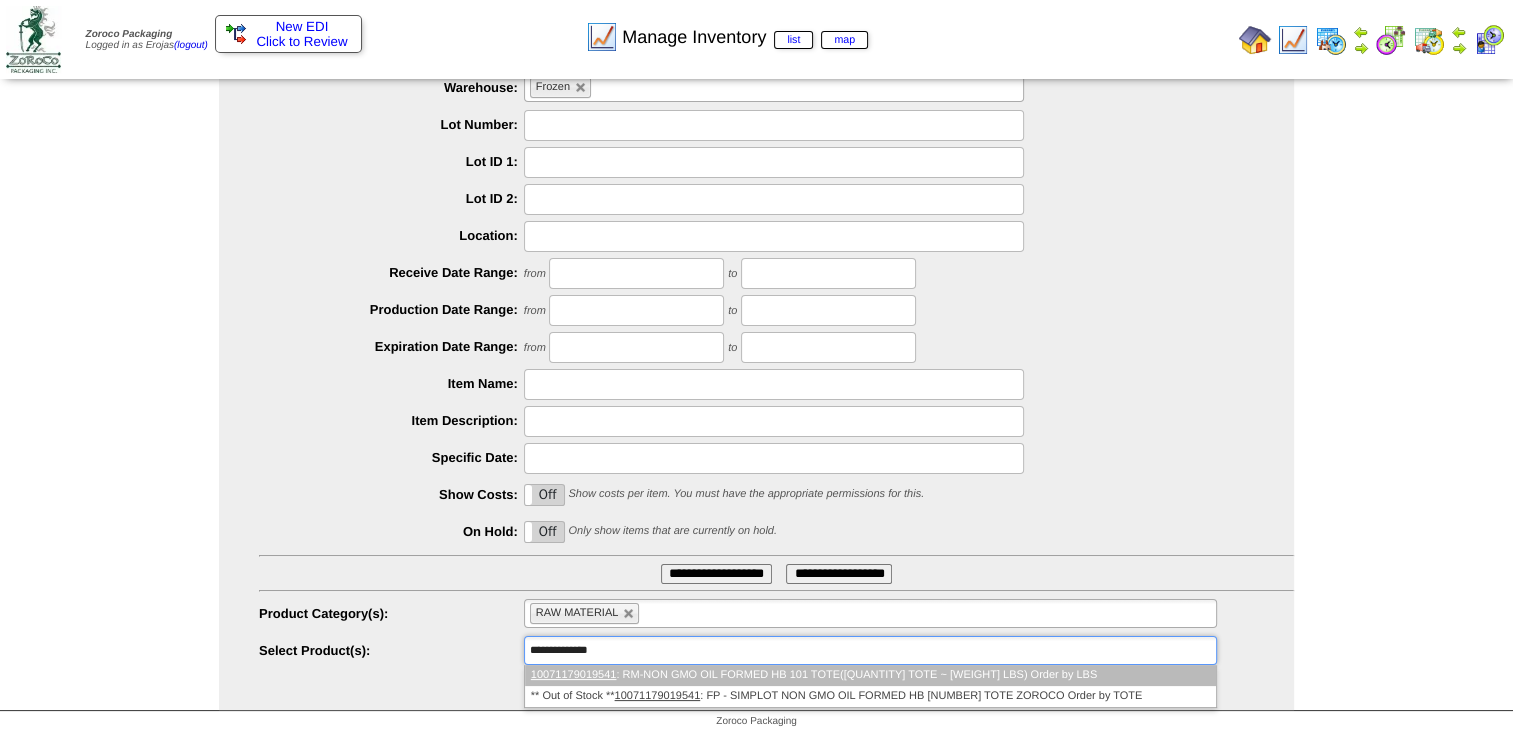 type on "**********" 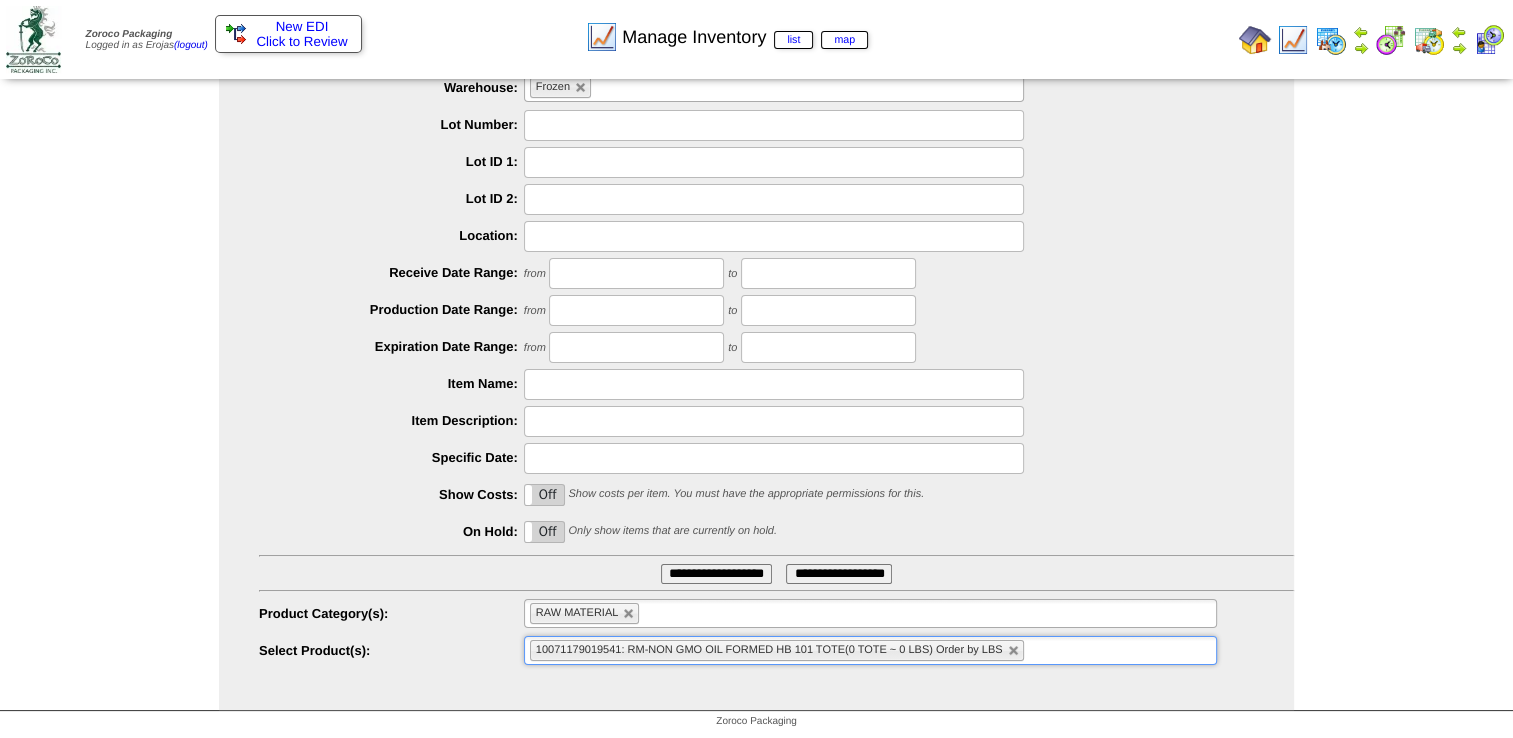 click on "**********" at bounding box center [716, 574] 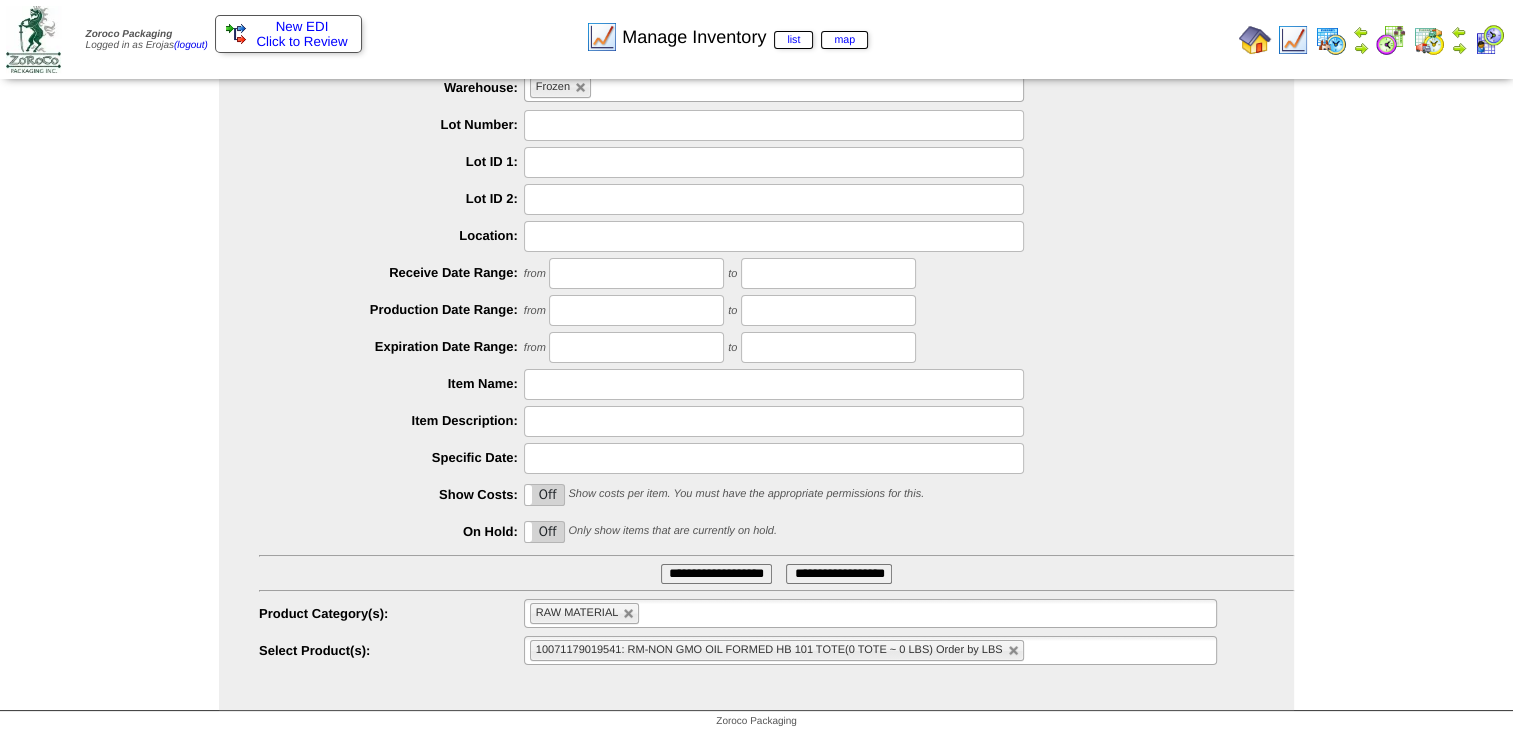 click on "**********" at bounding box center [716, 574] 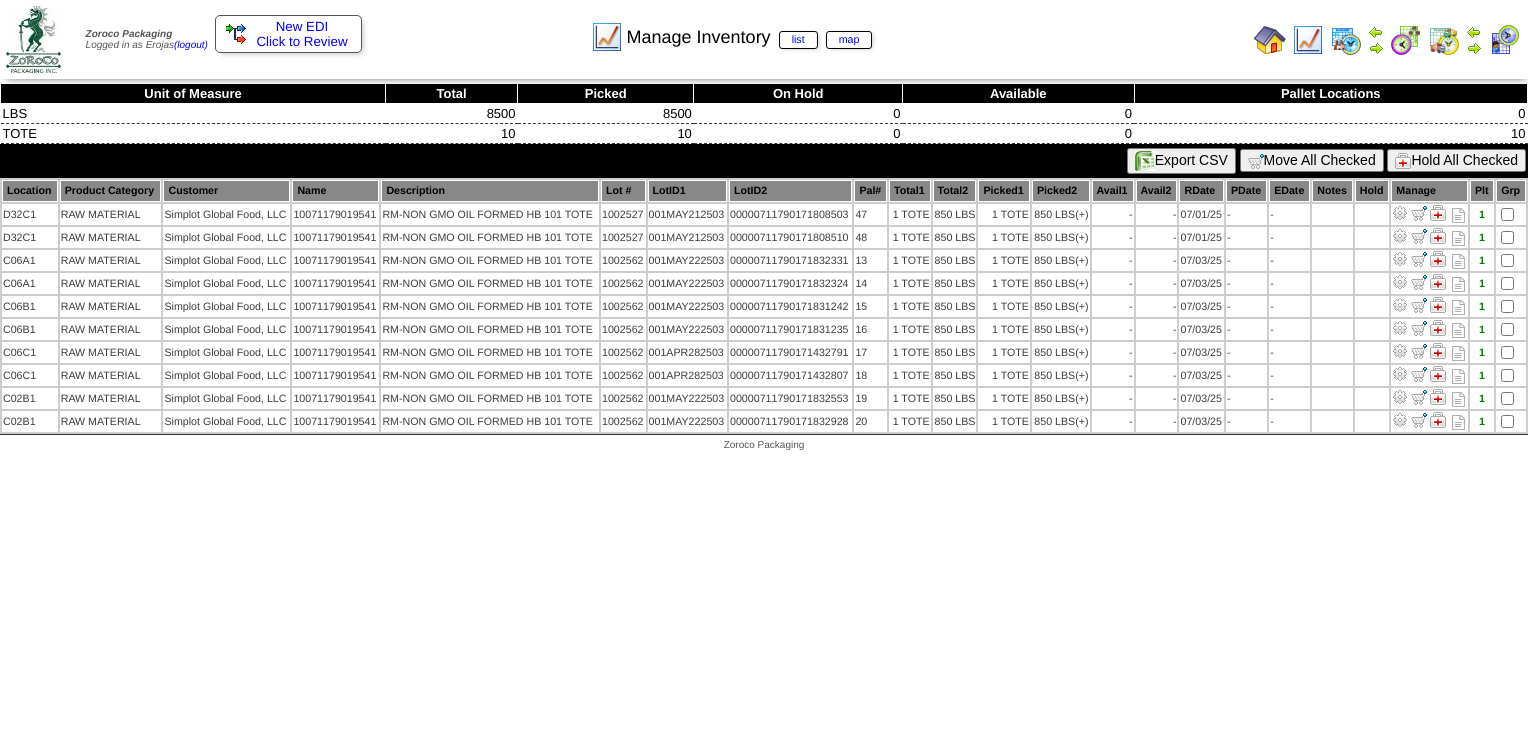scroll, scrollTop: 0, scrollLeft: 0, axis: both 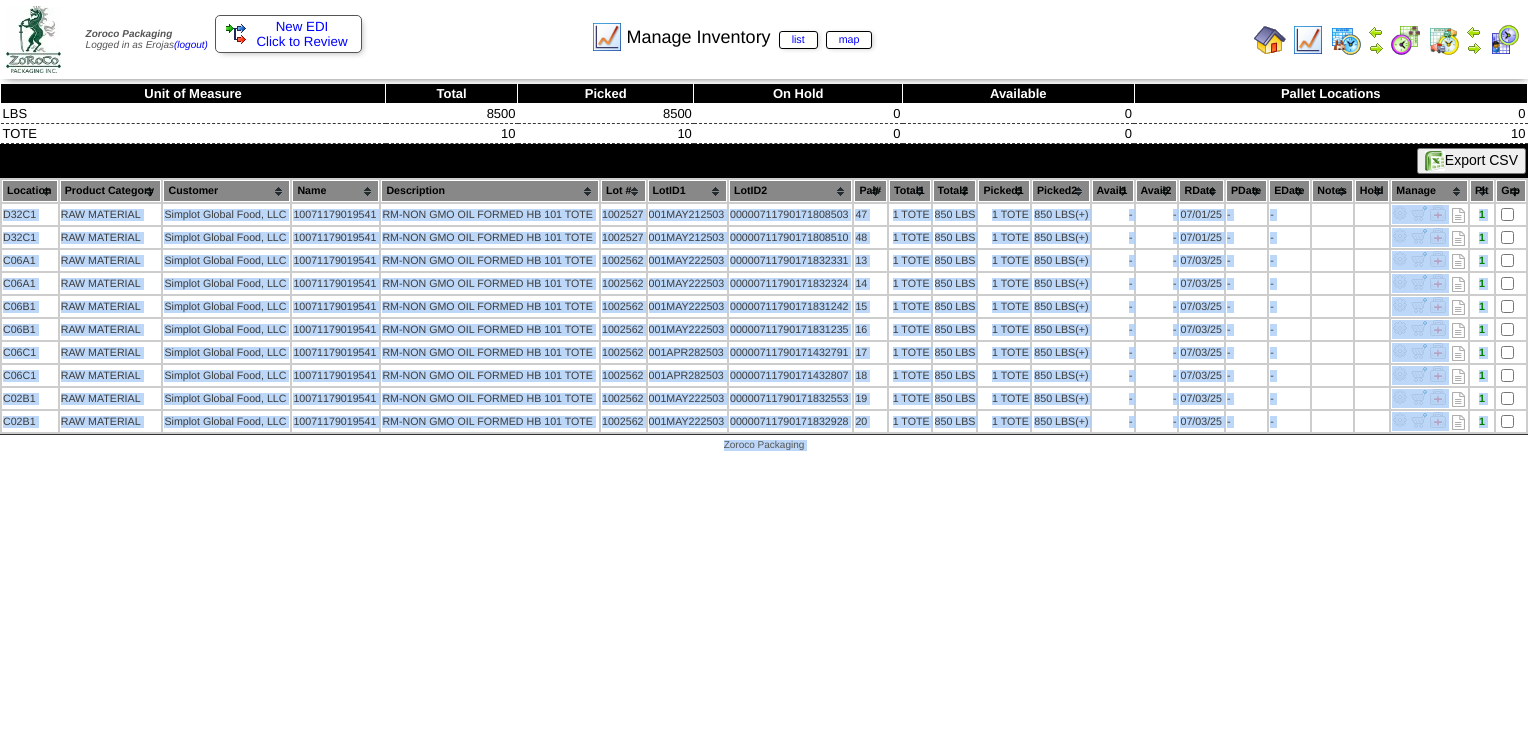 drag, startPoint x: 2, startPoint y: 214, endPoint x: 72, endPoint y: 449, distance: 245.204 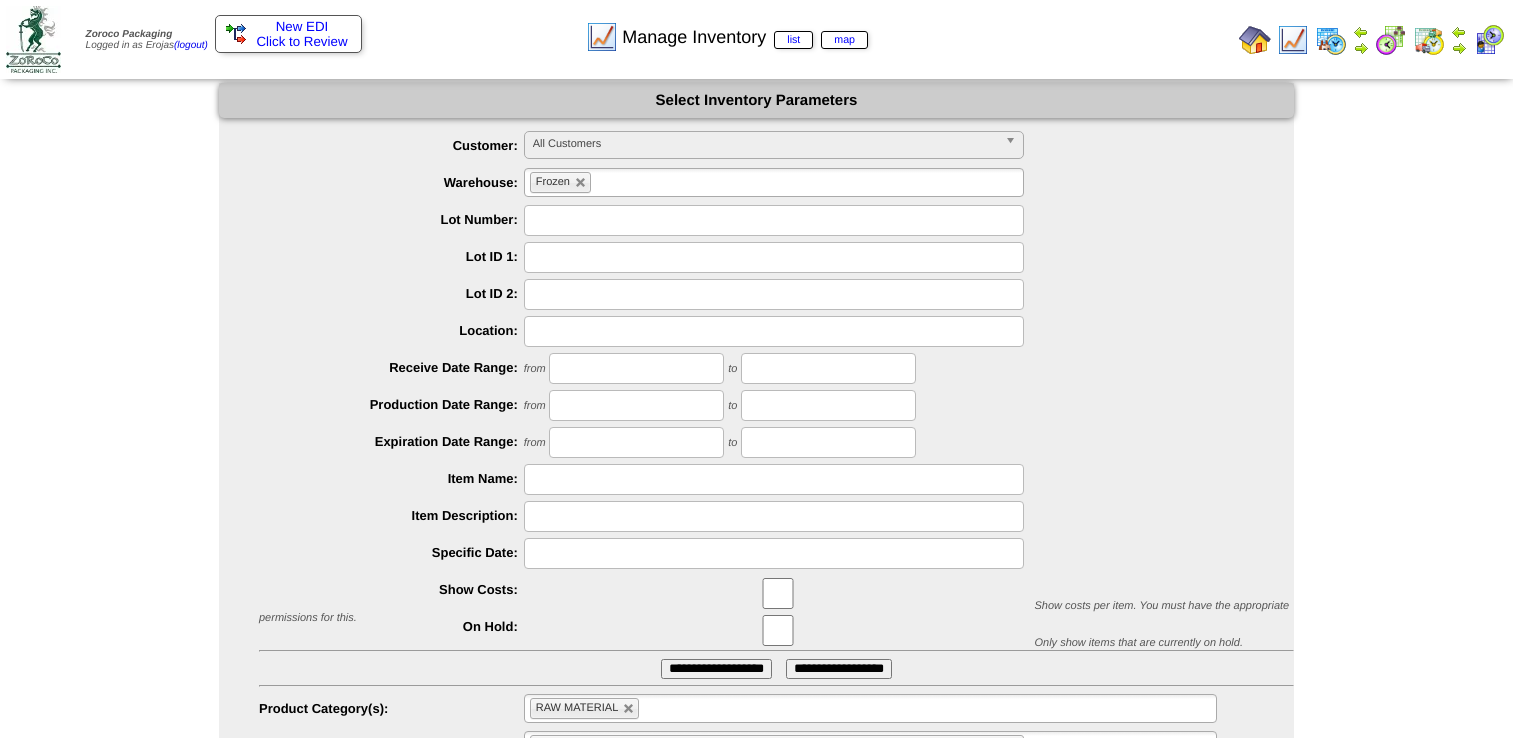 scroll, scrollTop: 95, scrollLeft: 0, axis: vertical 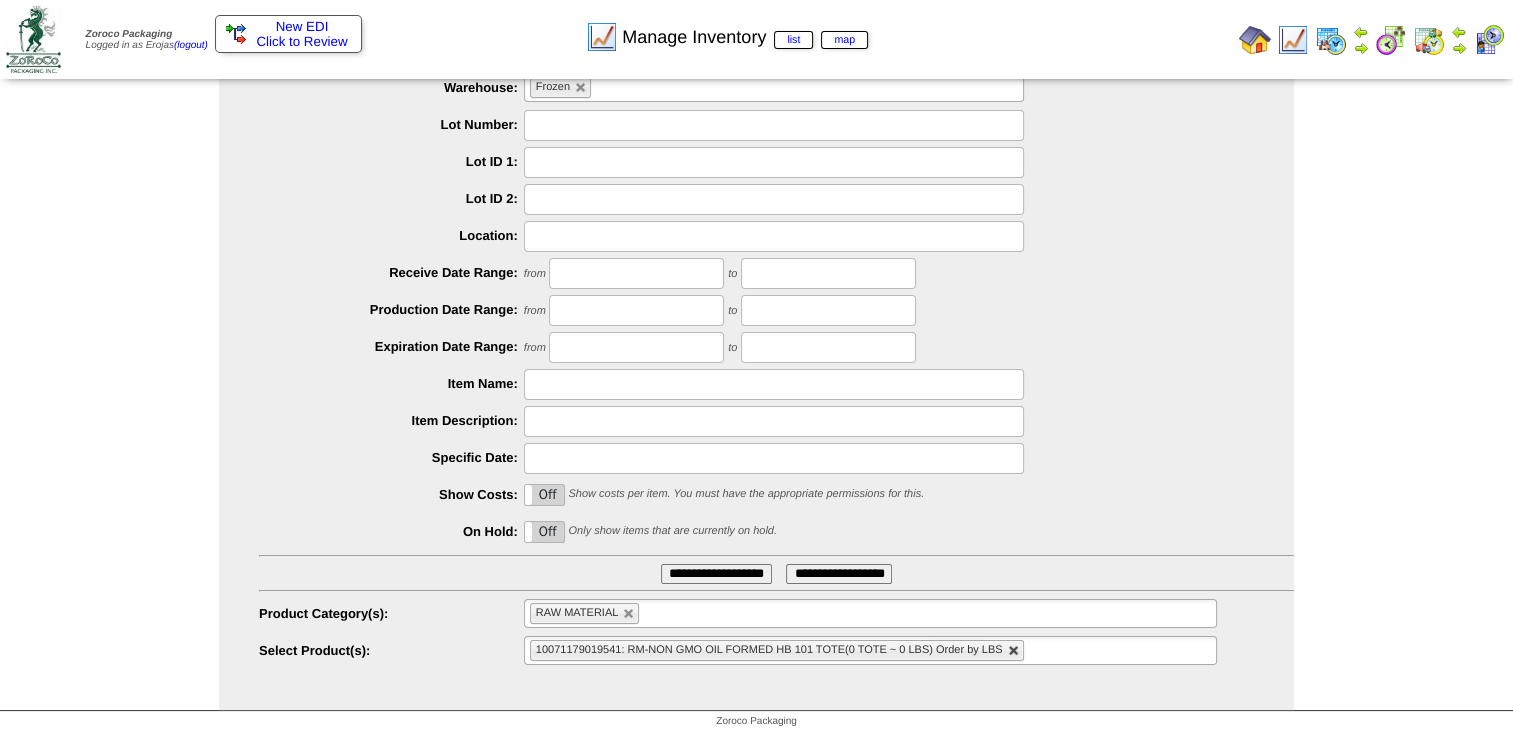 click at bounding box center (1014, 651) 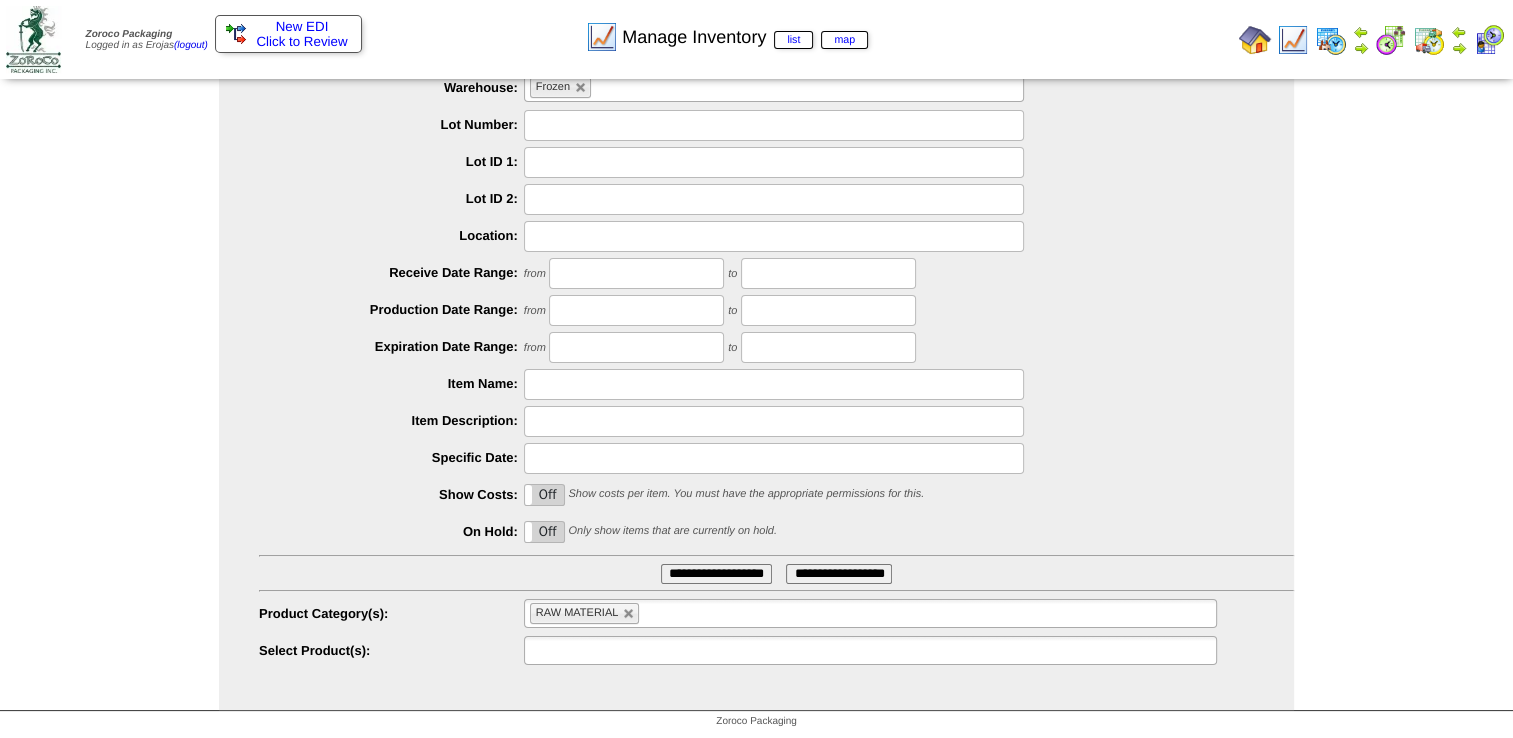 type on "**********" 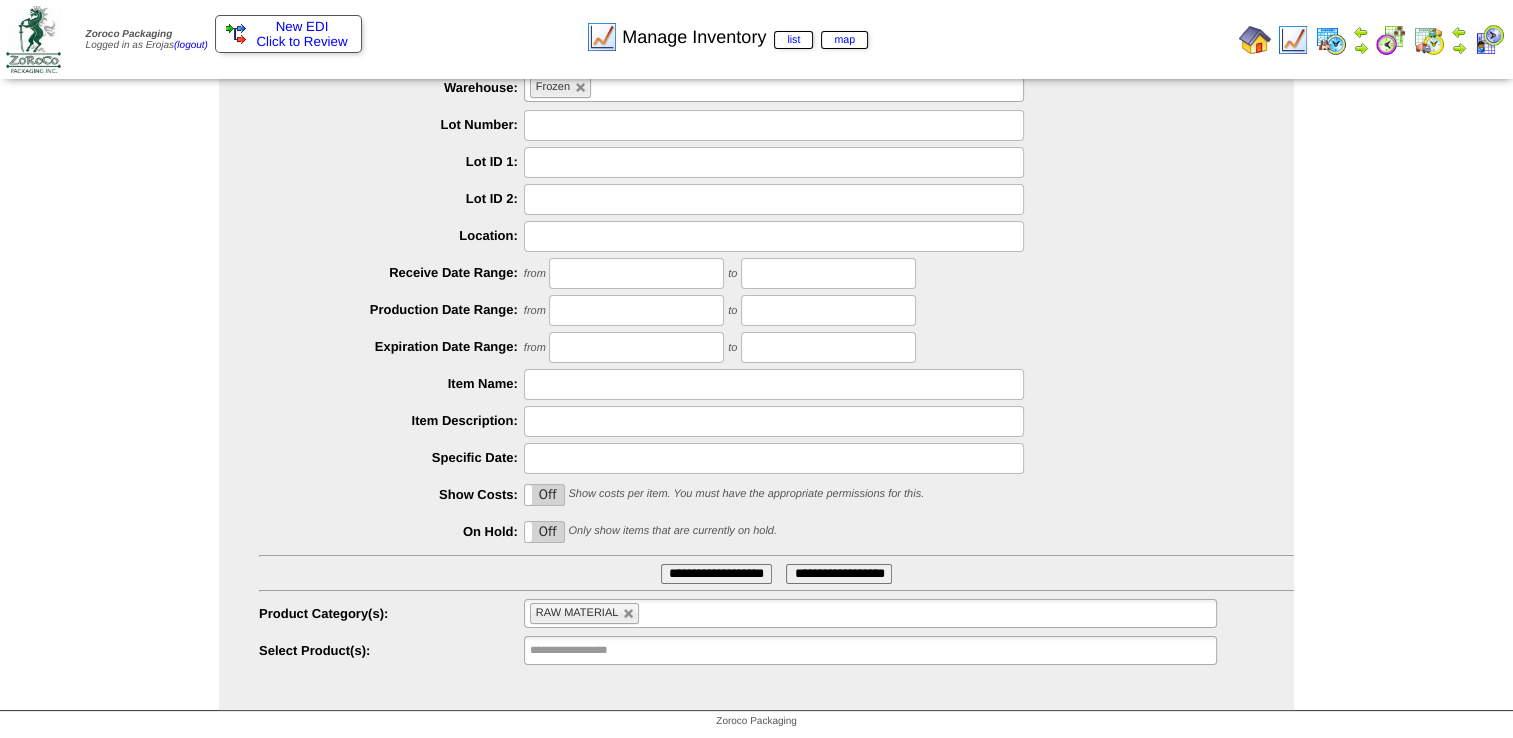 click on "**********" at bounding box center (594, 650) 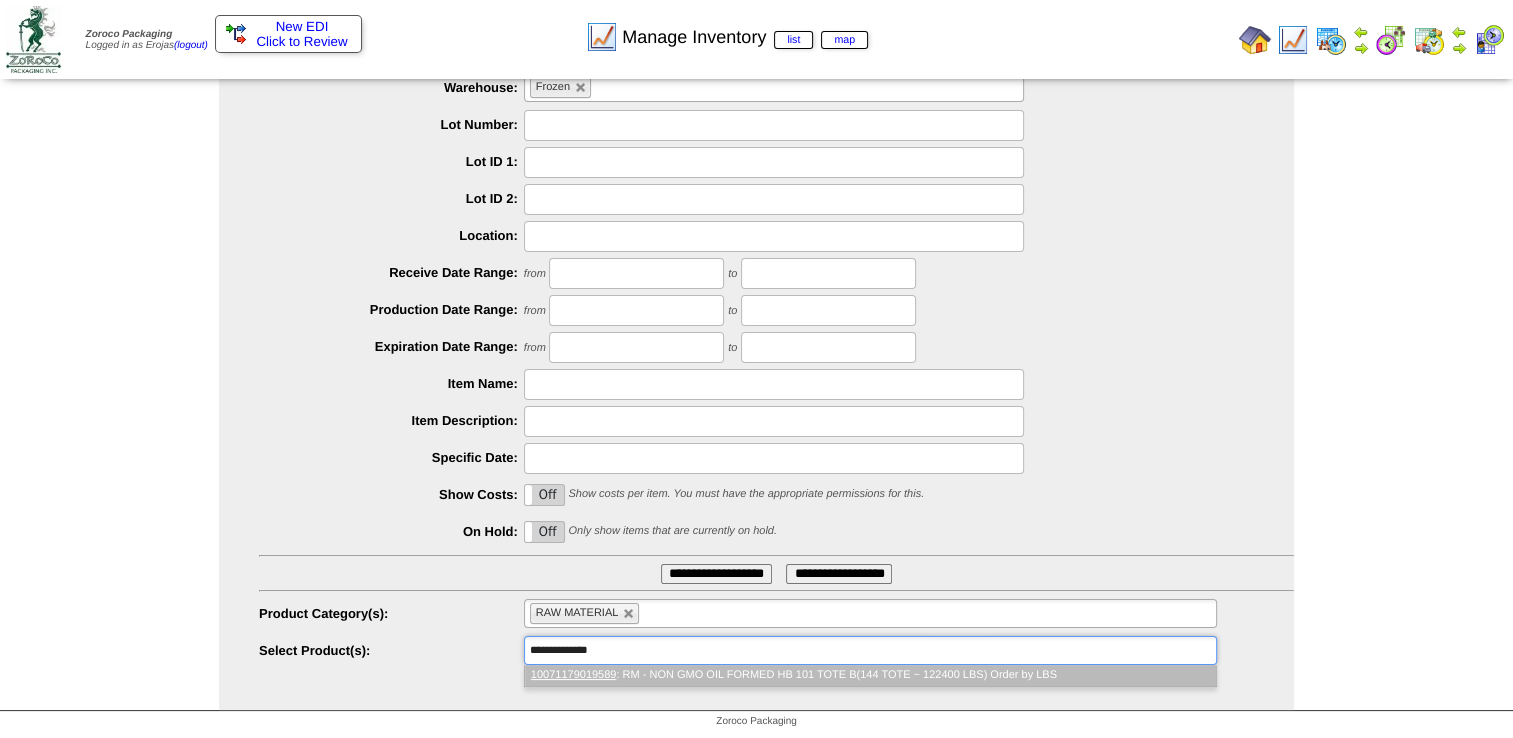 type on "**********" 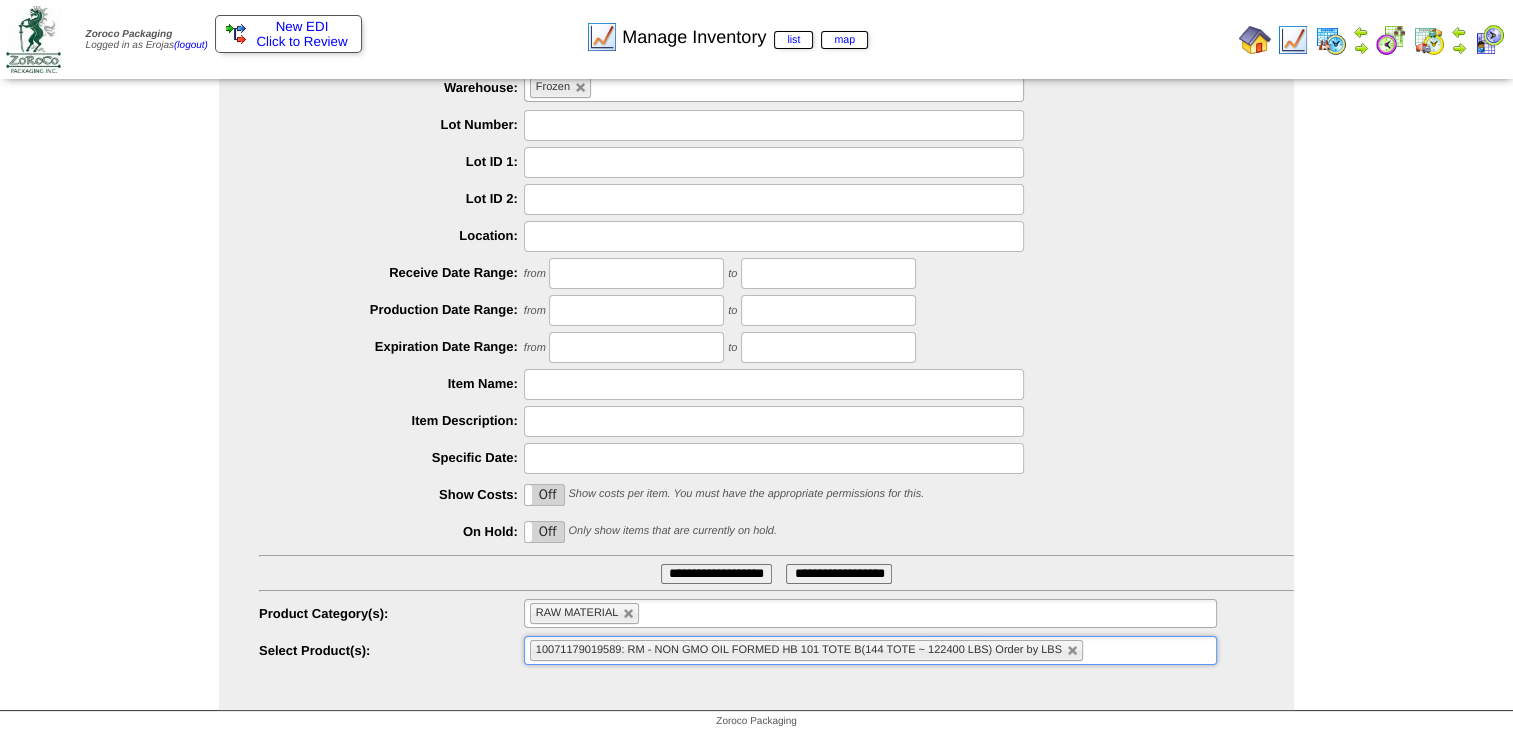 click on "**********" at bounding box center [716, 574] 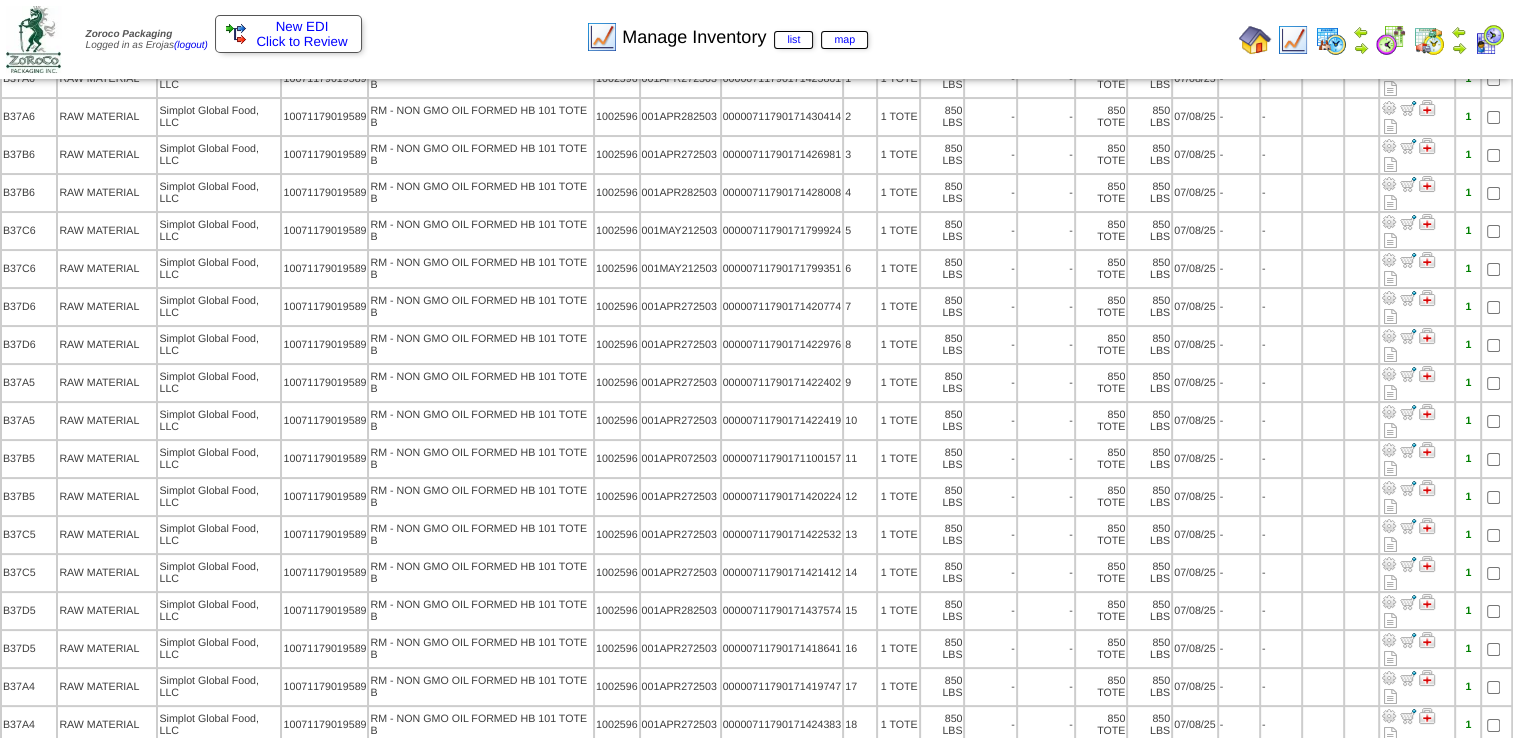 scroll, scrollTop: 0, scrollLeft: 0, axis: both 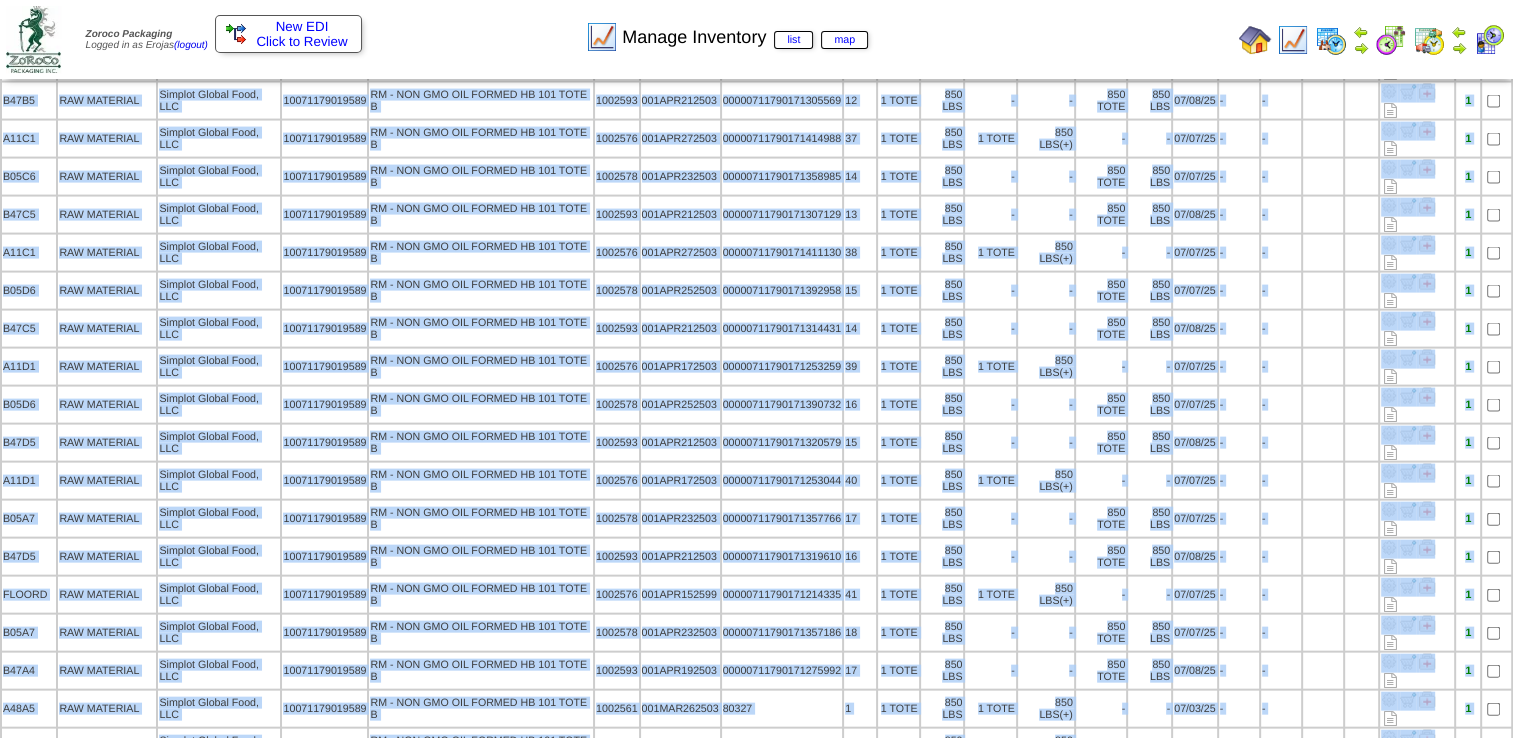 drag, startPoint x: 4, startPoint y: 210, endPoint x: 95, endPoint y: 722, distance: 520.02405 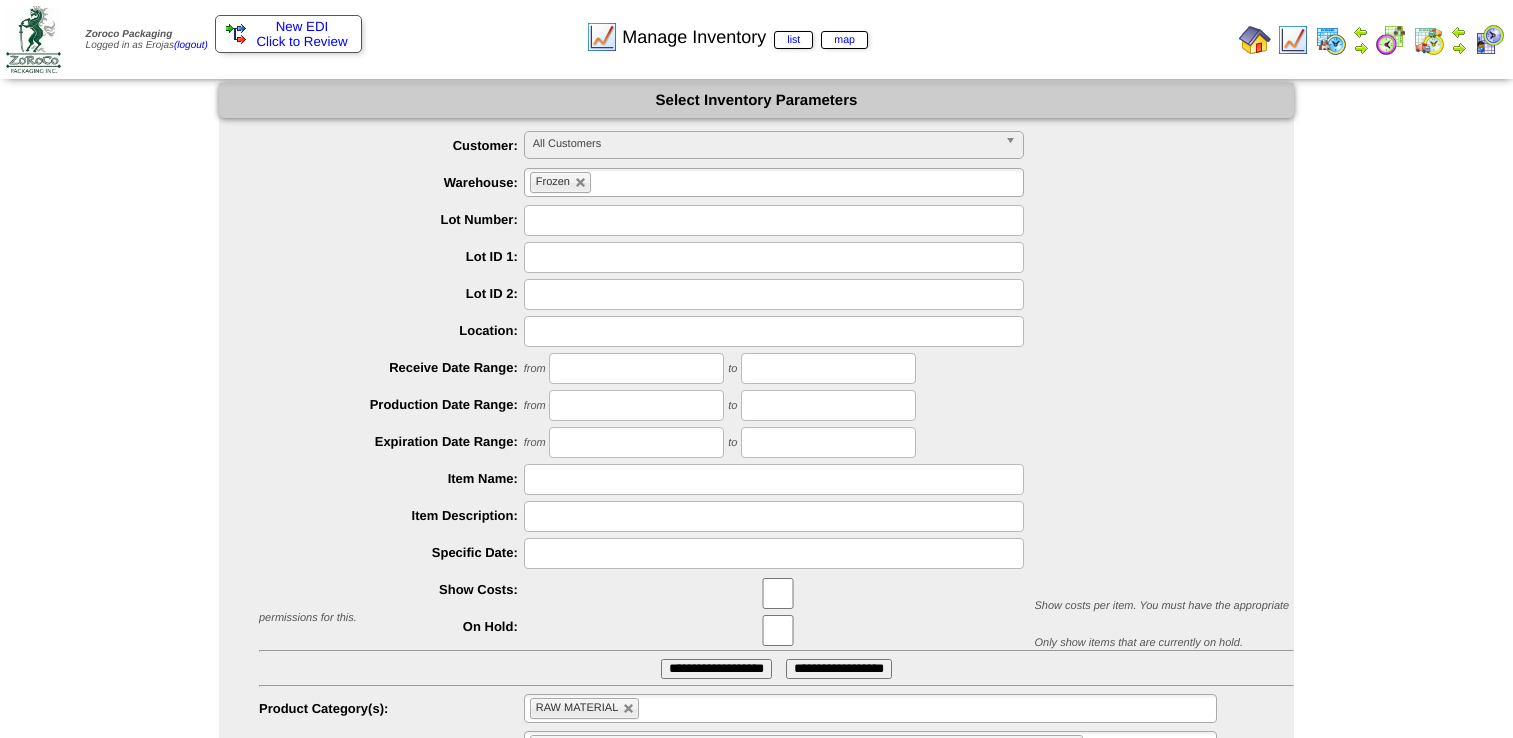 scroll, scrollTop: 95, scrollLeft: 0, axis: vertical 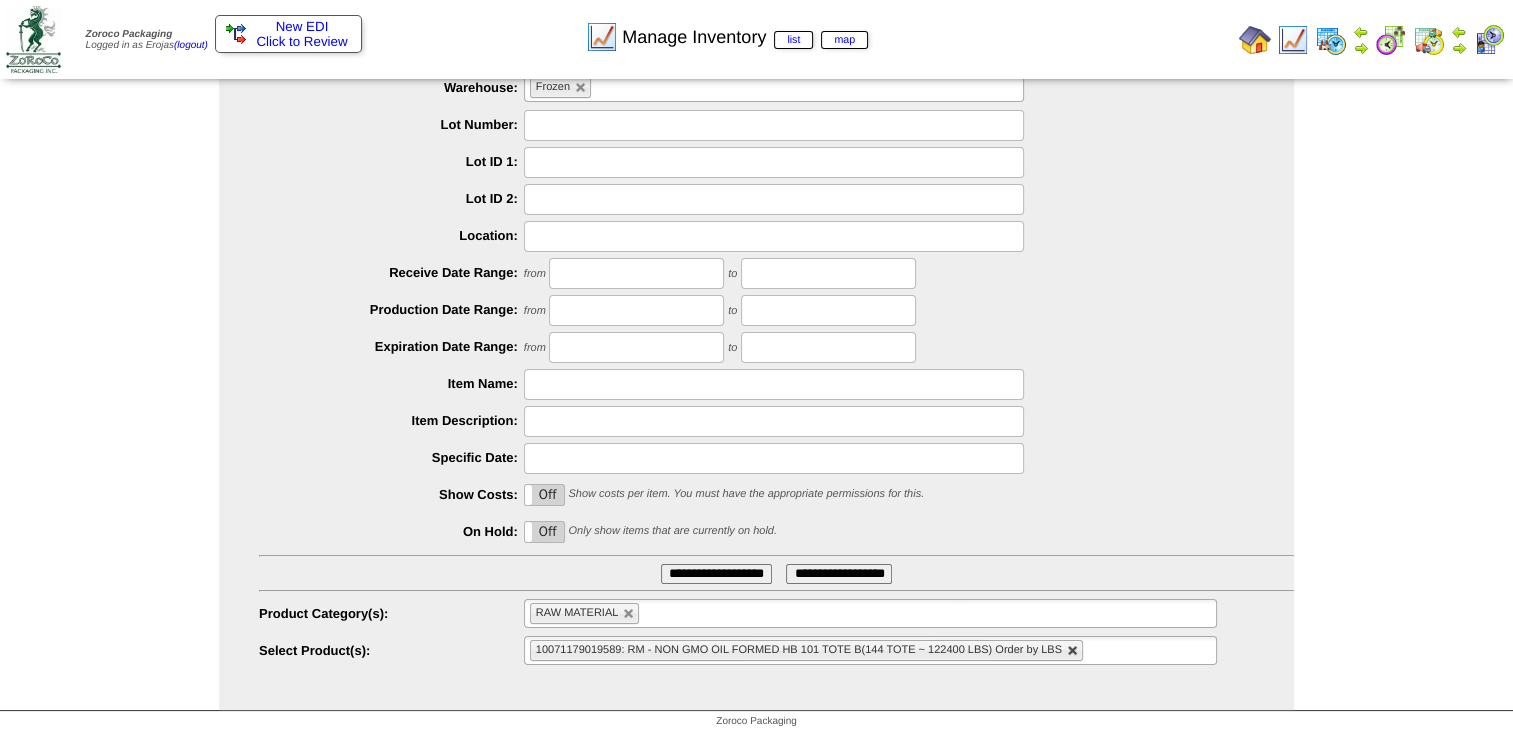 click at bounding box center [1073, 651] 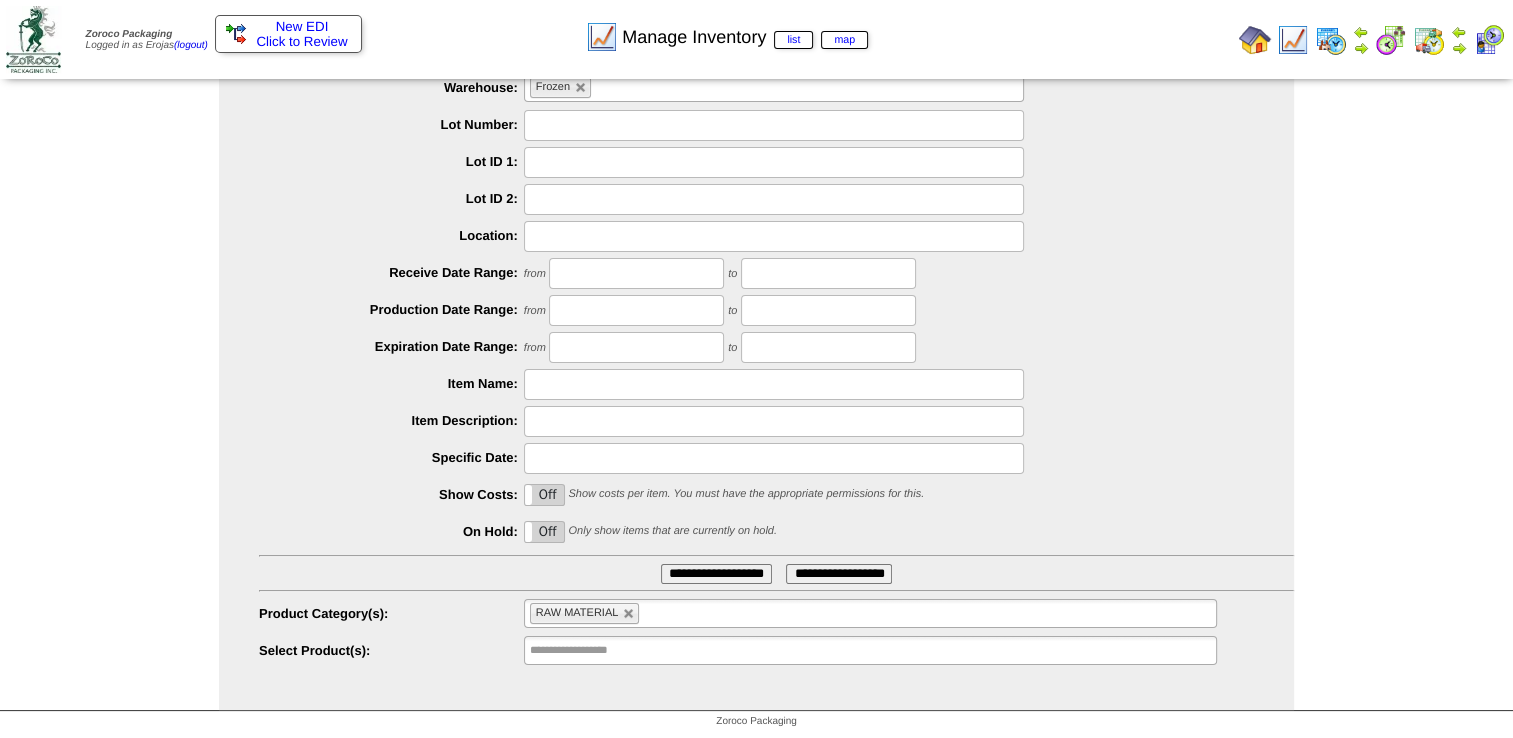 click on "**********" at bounding box center [594, 650] 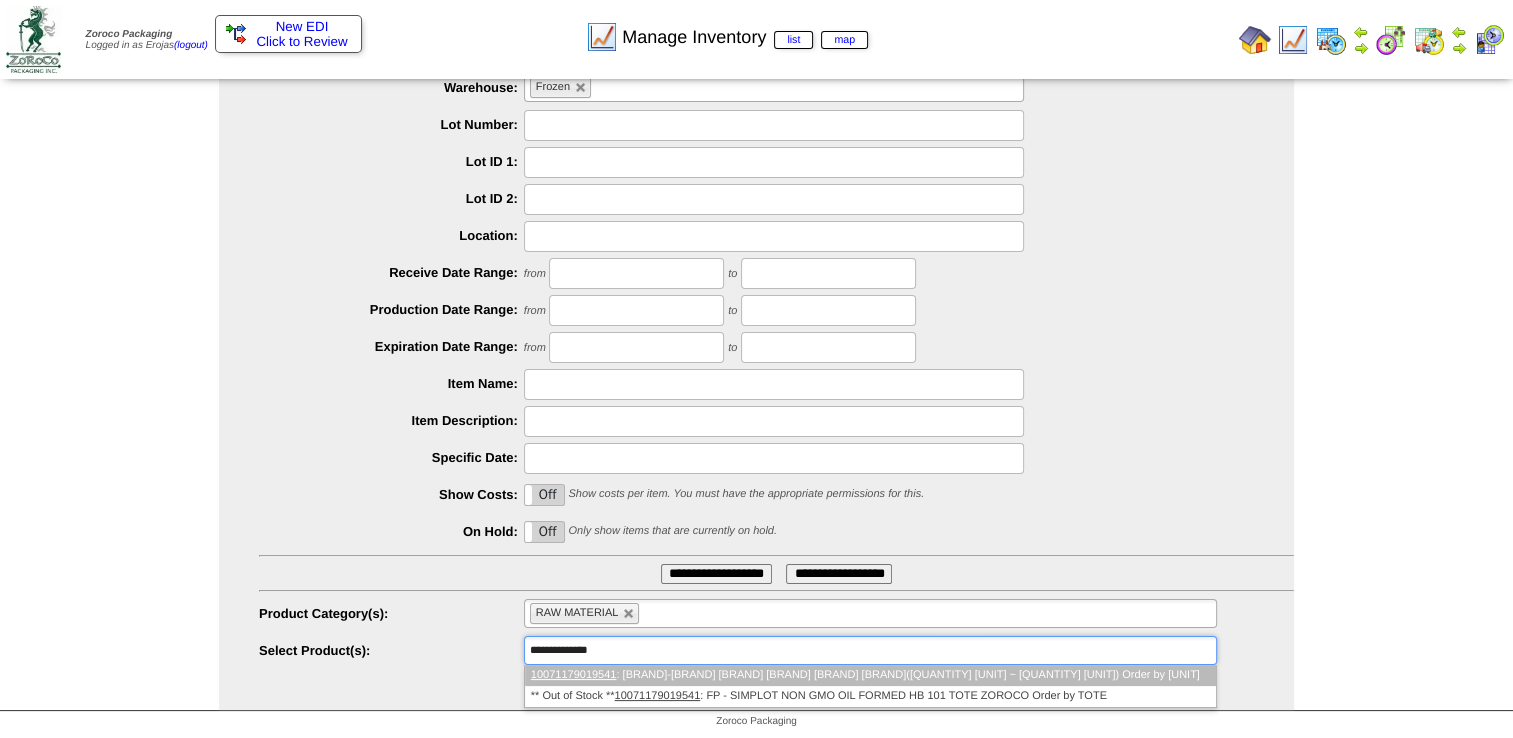 type on "**********" 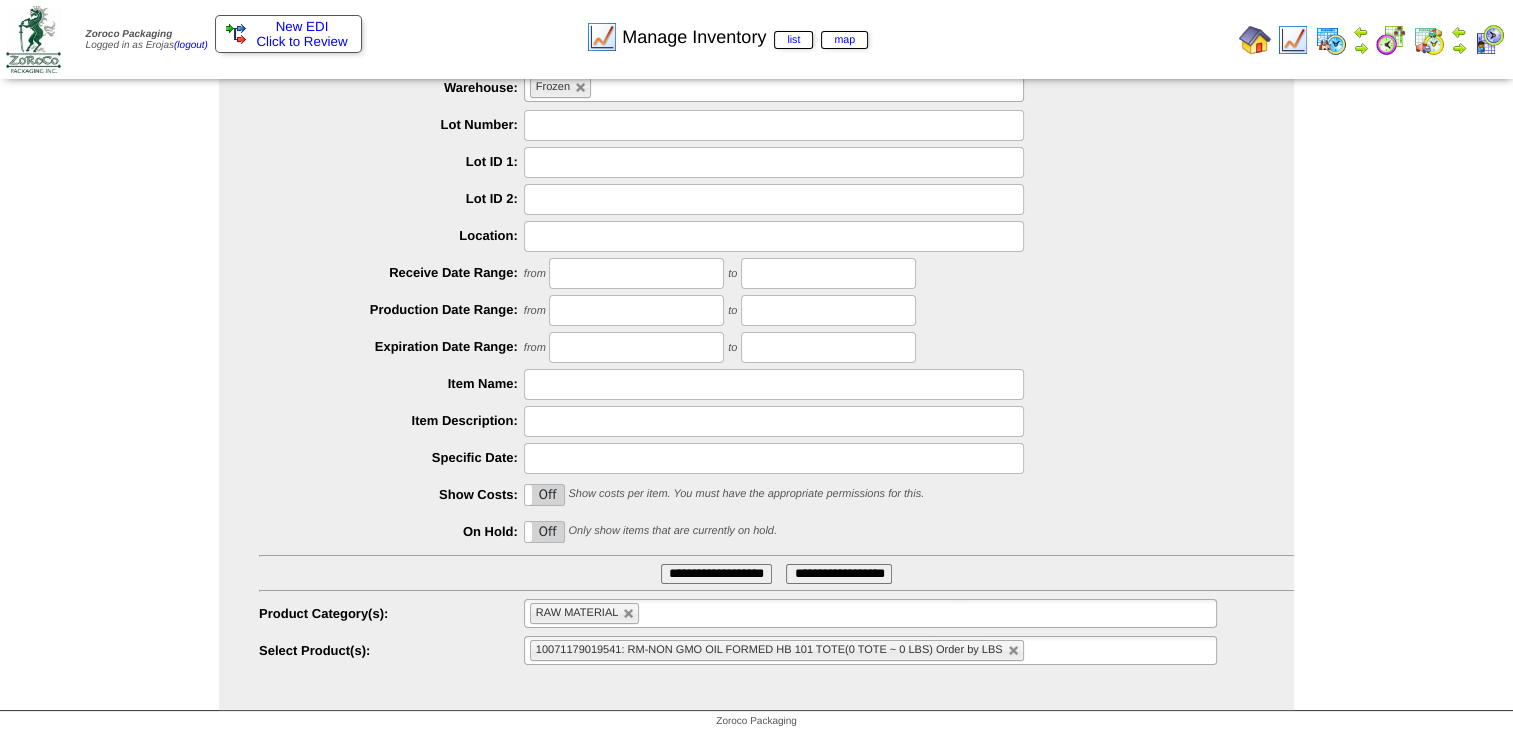 click on "**********" at bounding box center (716, 574) 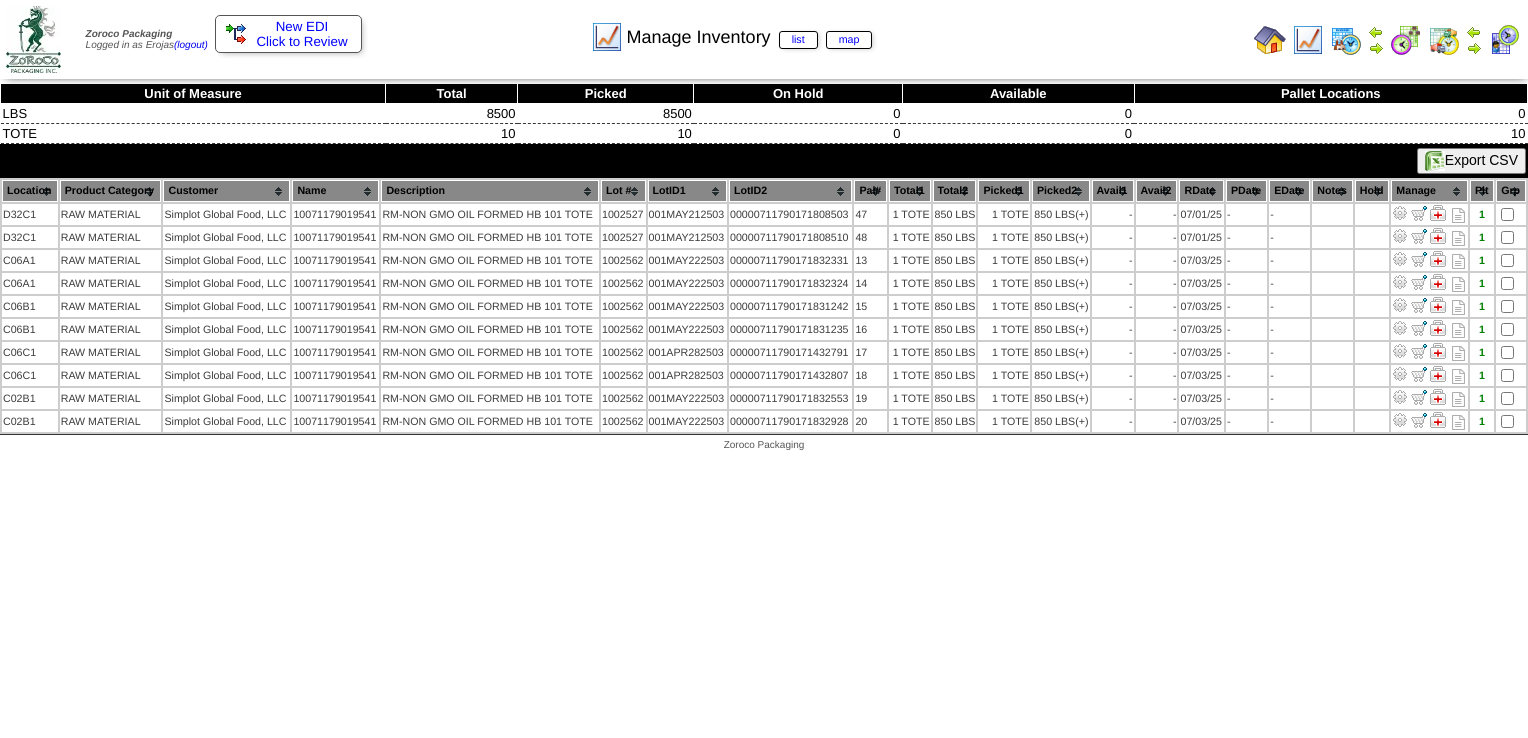 scroll, scrollTop: 0, scrollLeft: 0, axis: both 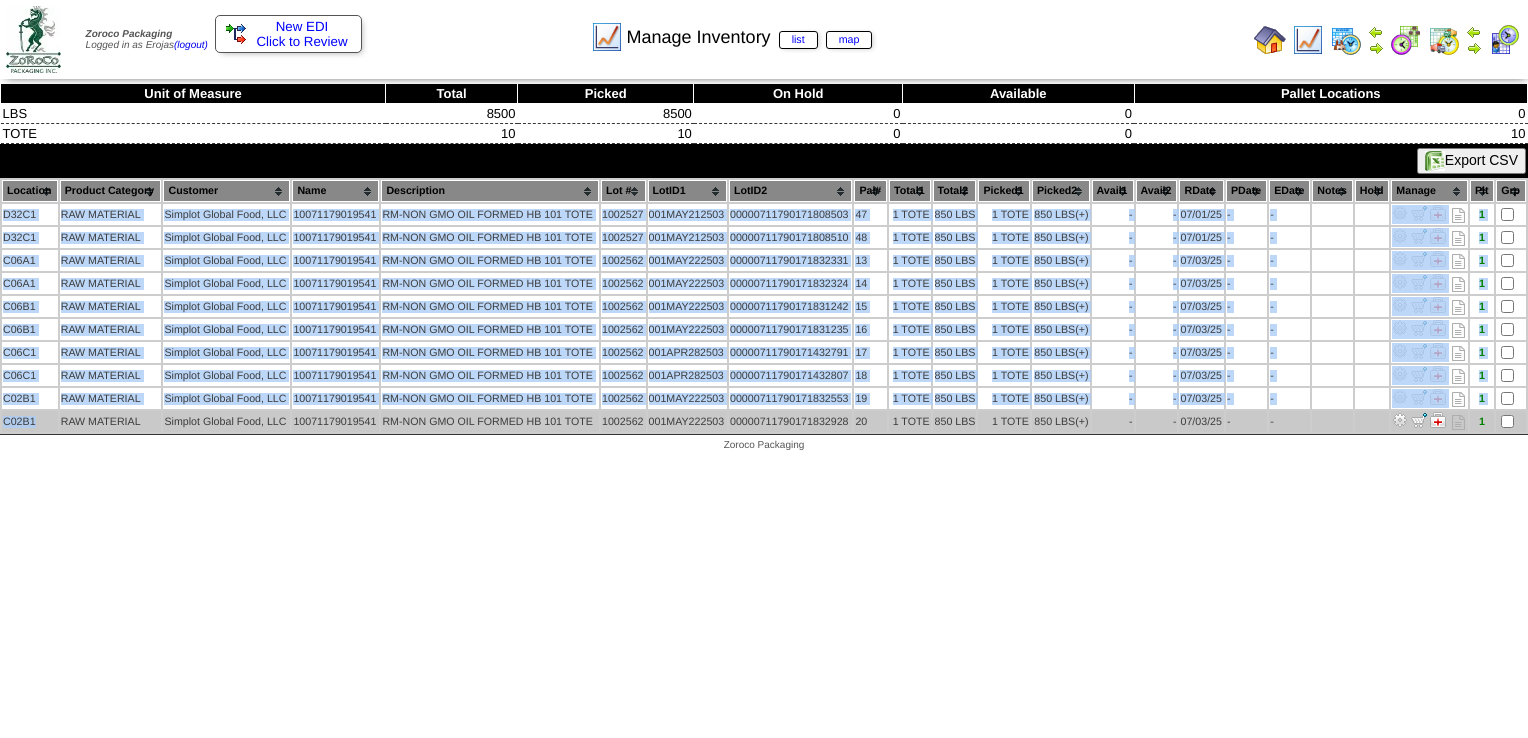 drag, startPoint x: 3, startPoint y: 214, endPoint x: 48, endPoint y: 421, distance: 211.83484 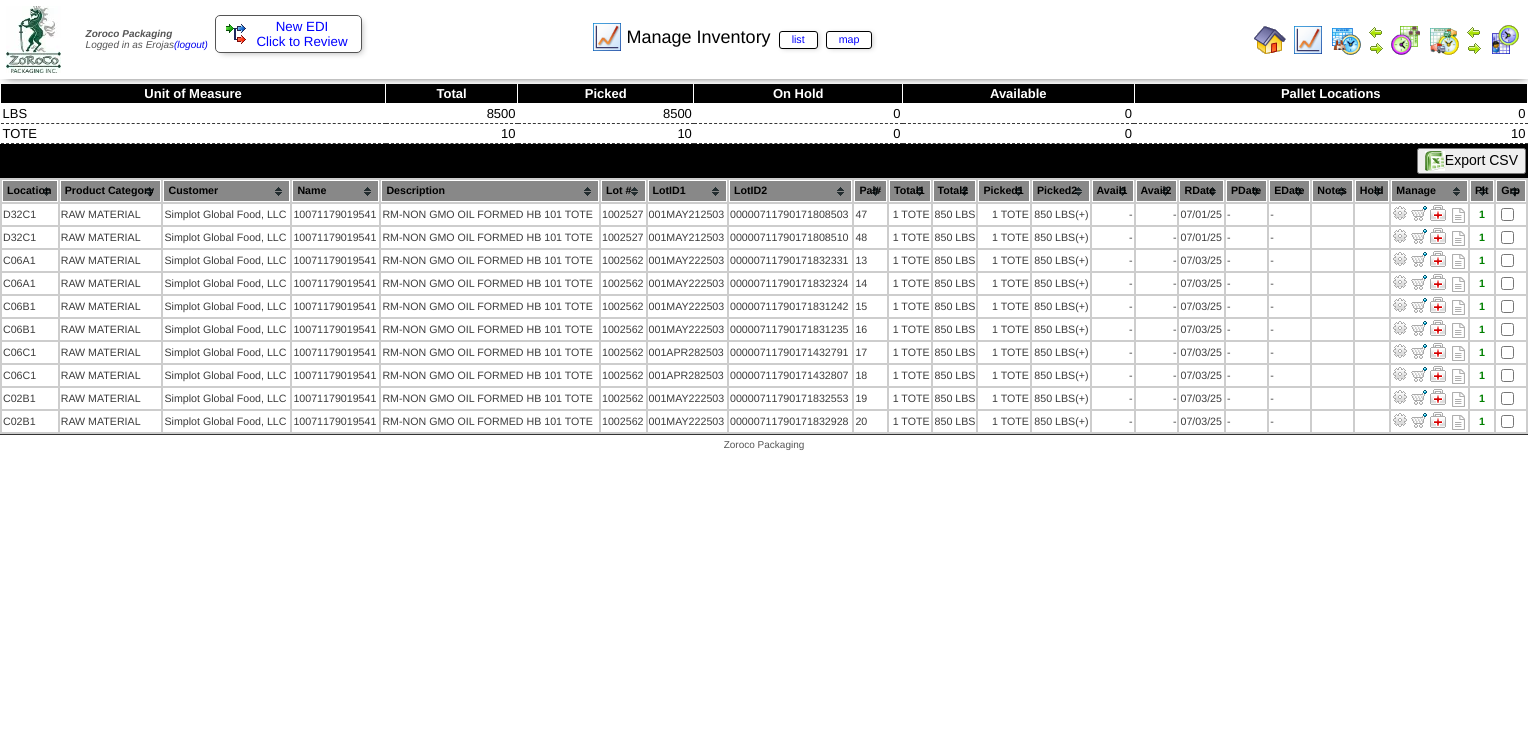 drag, startPoint x: 48, startPoint y: 421, endPoint x: 57, endPoint y: 505, distance: 84.48077 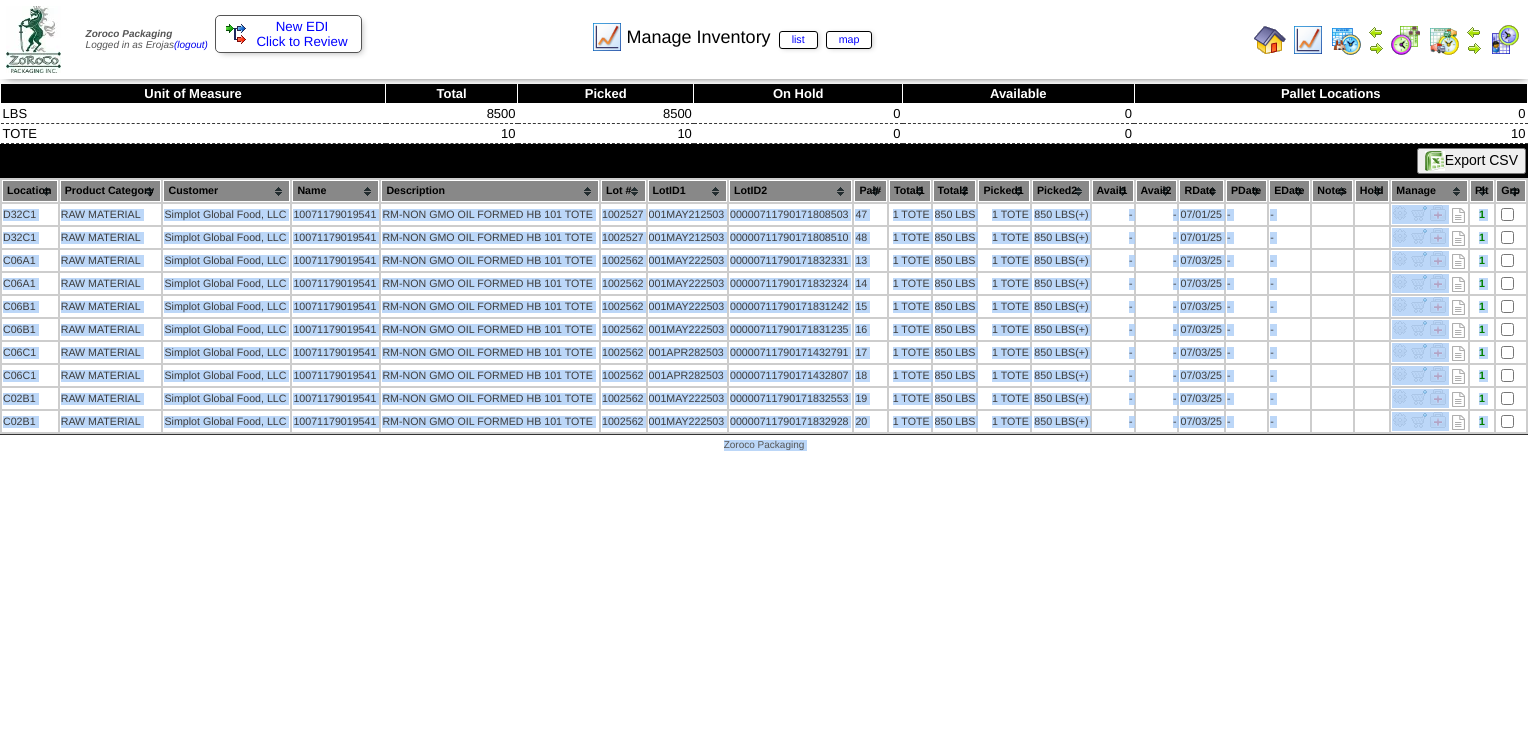 drag, startPoint x: 4, startPoint y: 206, endPoint x: 95, endPoint y: 446, distance: 256.67294 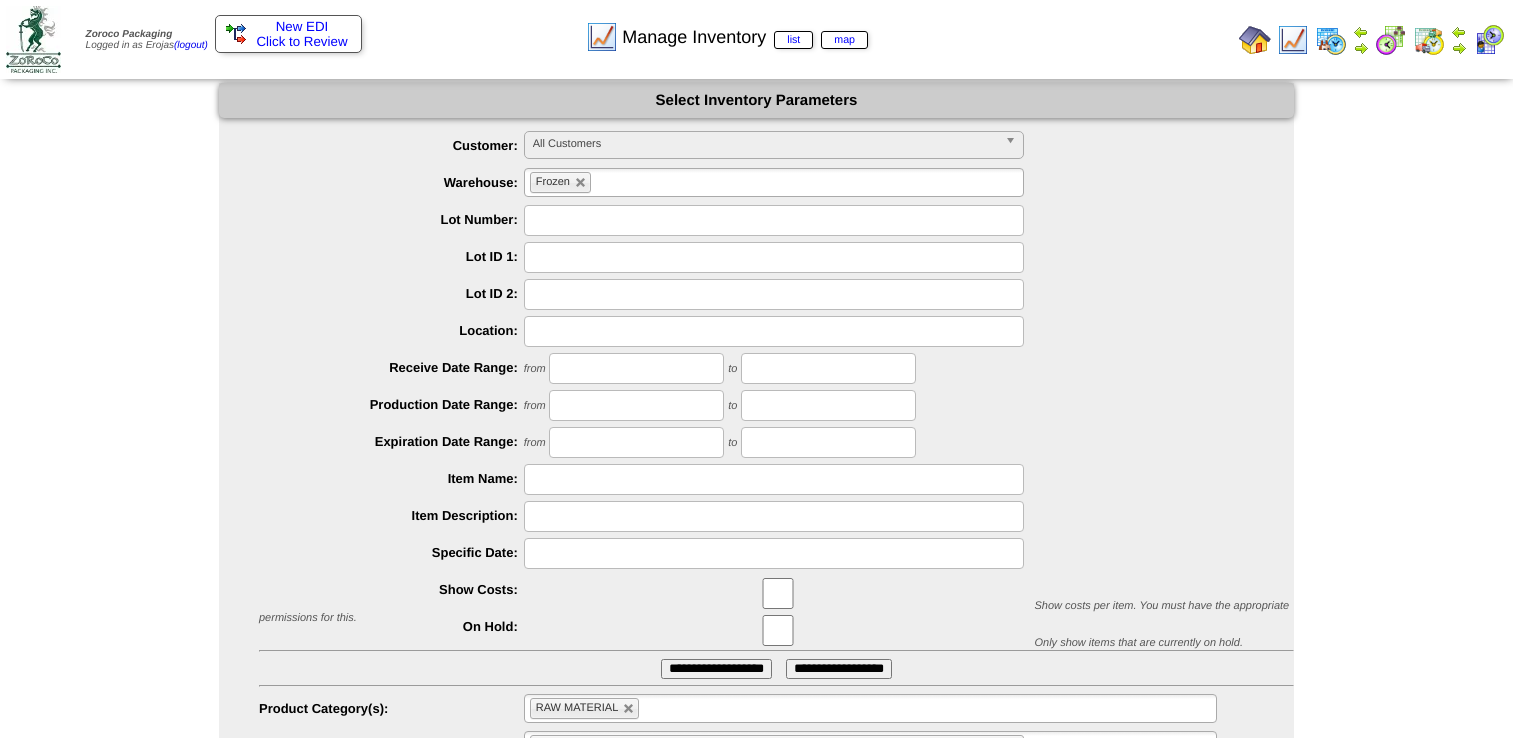scroll, scrollTop: 95, scrollLeft: 0, axis: vertical 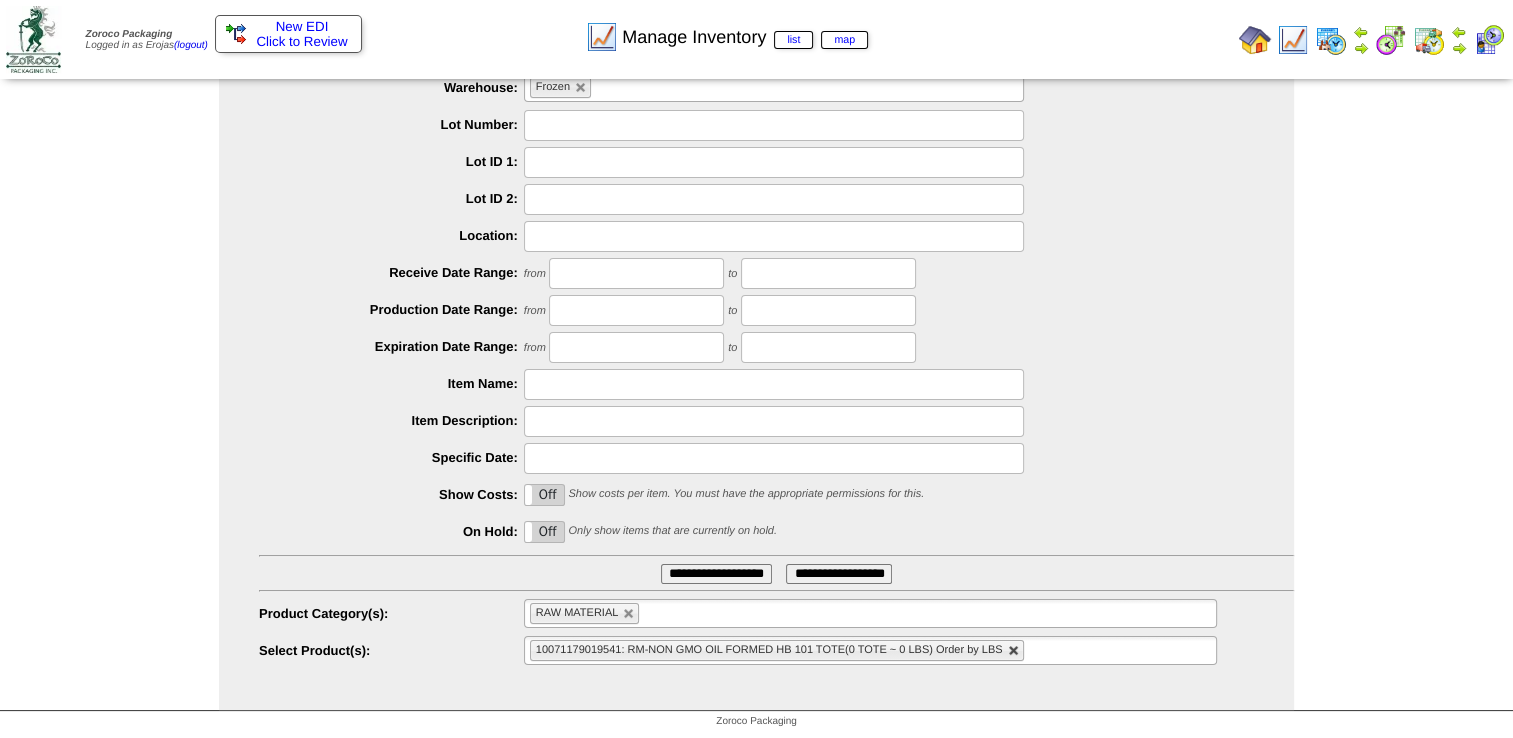 click at bounding box center [1014, 651] 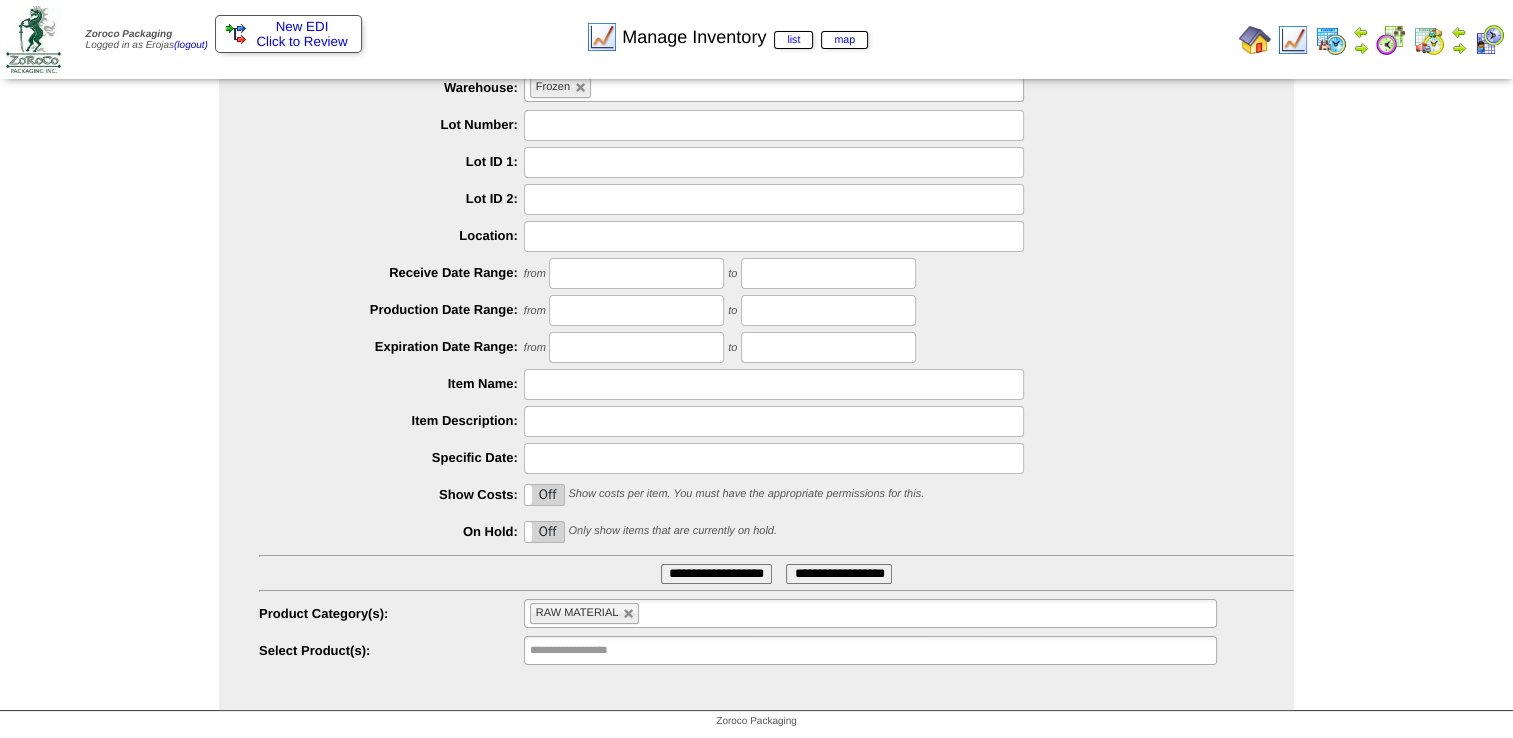 click on "**********" at bounding box center [594, 650] 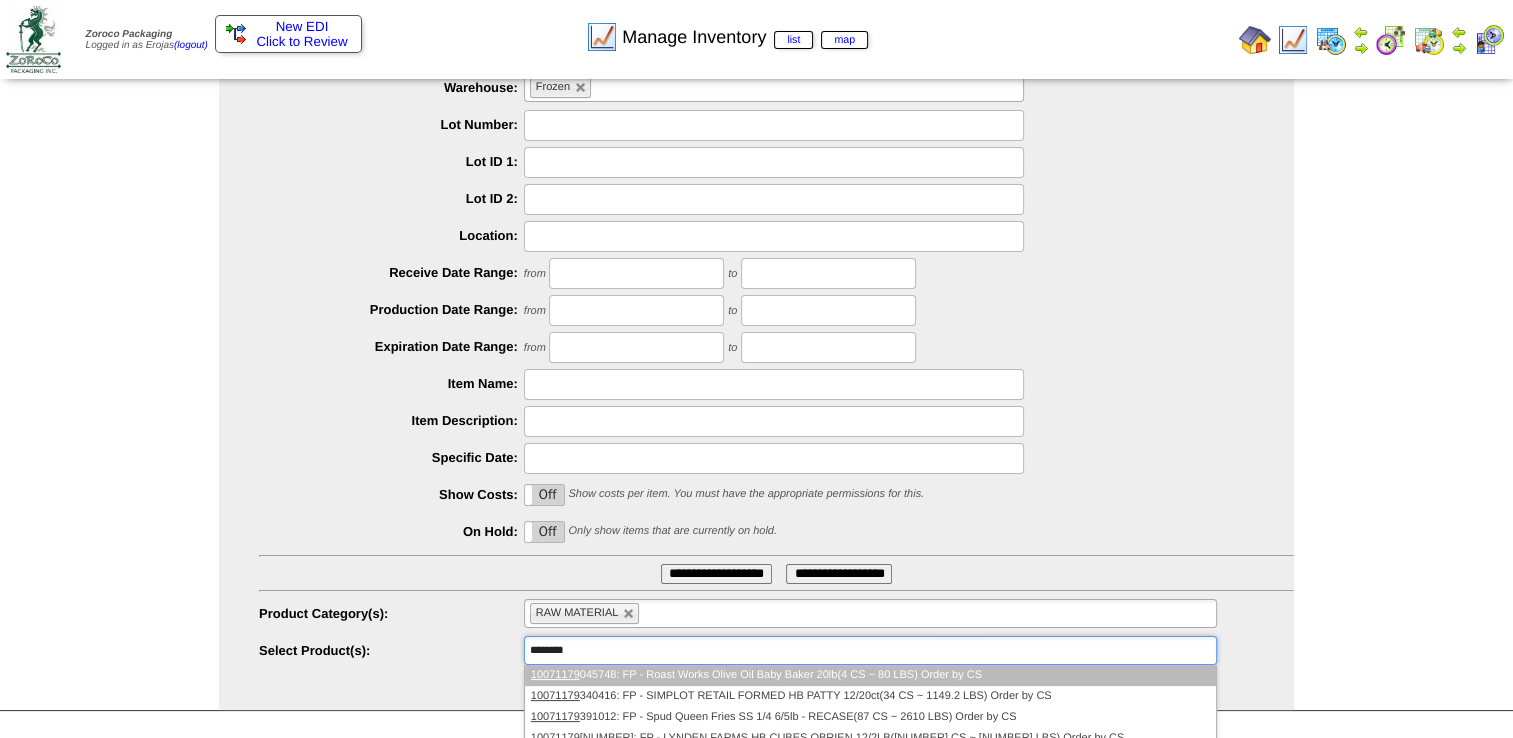 click on "**********" at bounding box center (756, 349) 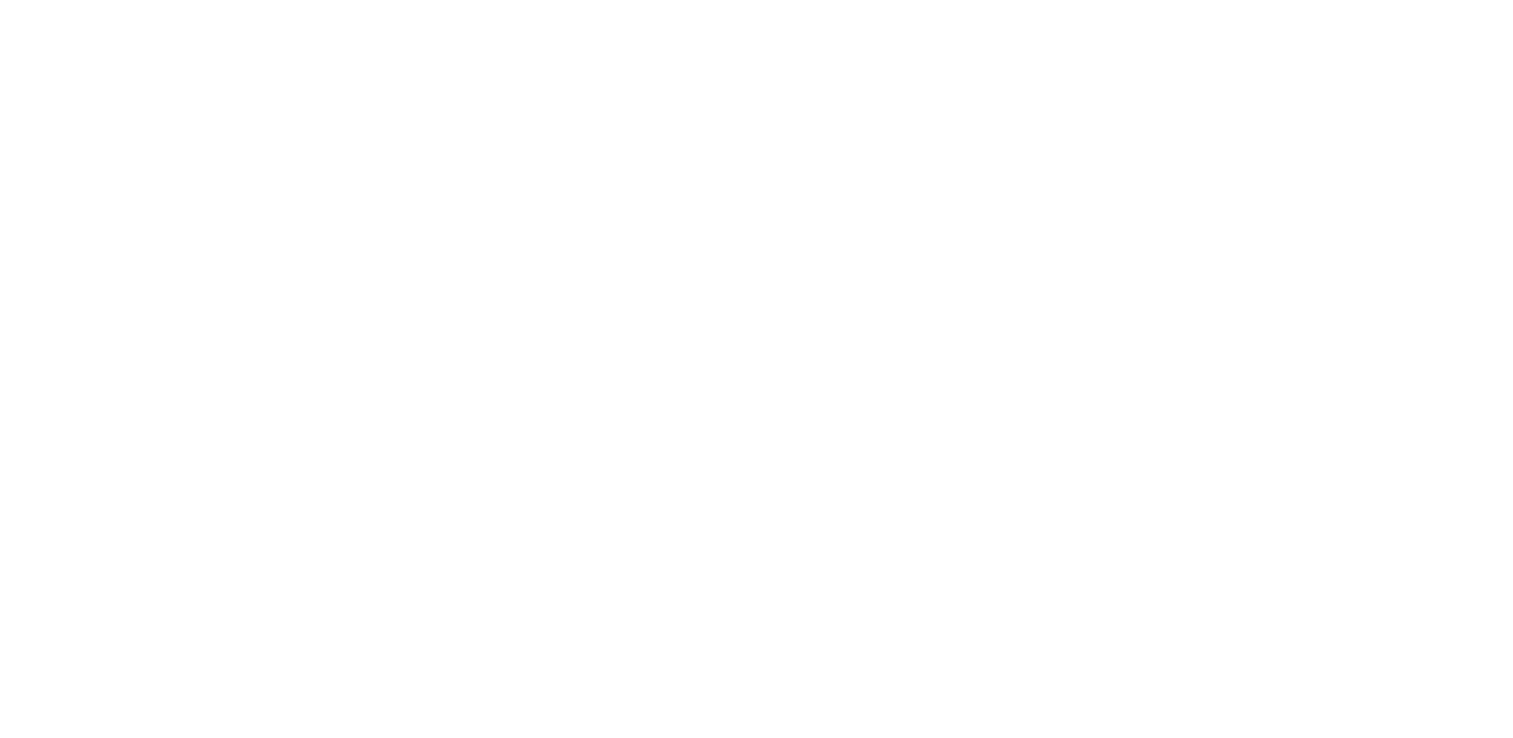 scroll, scrollTop: 0, scrollLeft: 0, axis: both 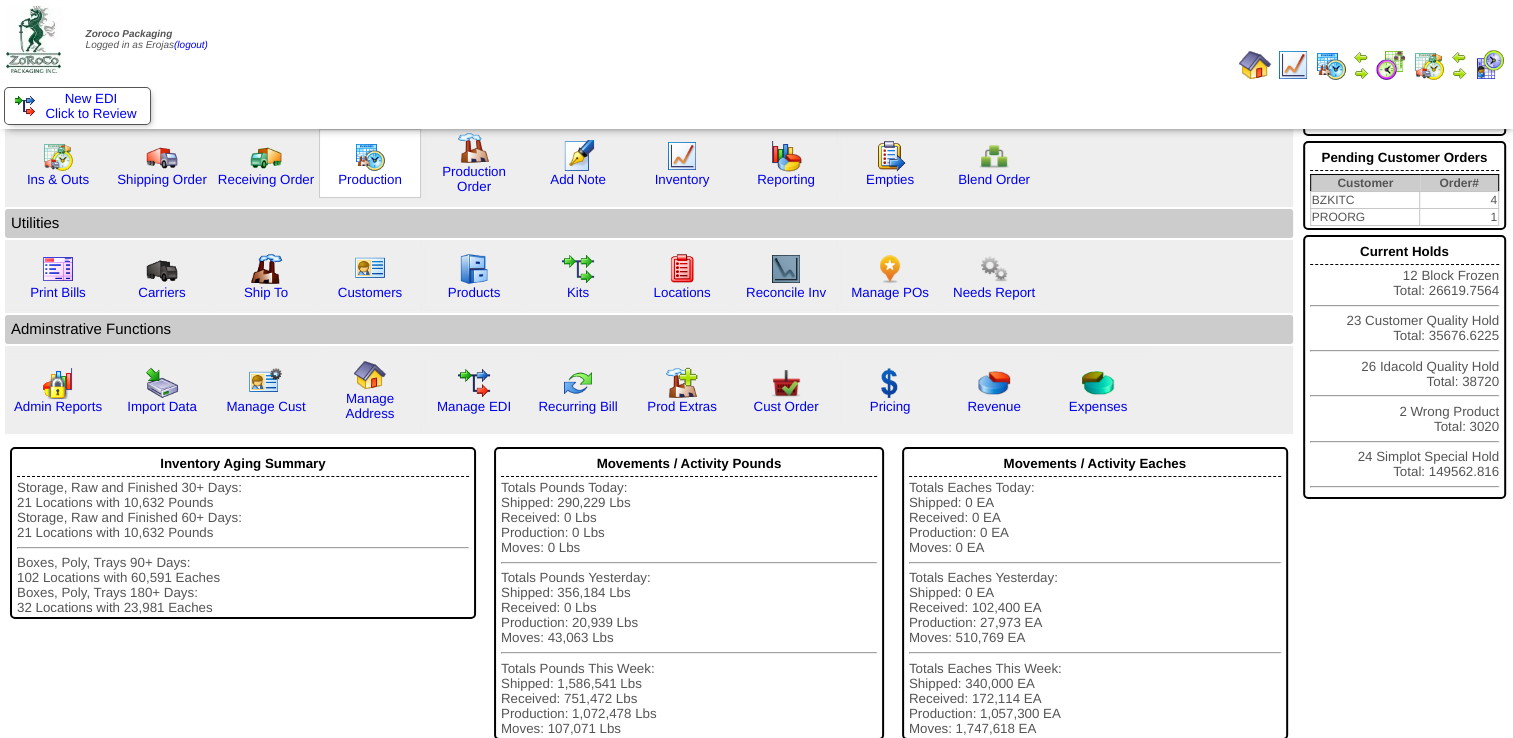 click at bounding box center [370, 156] 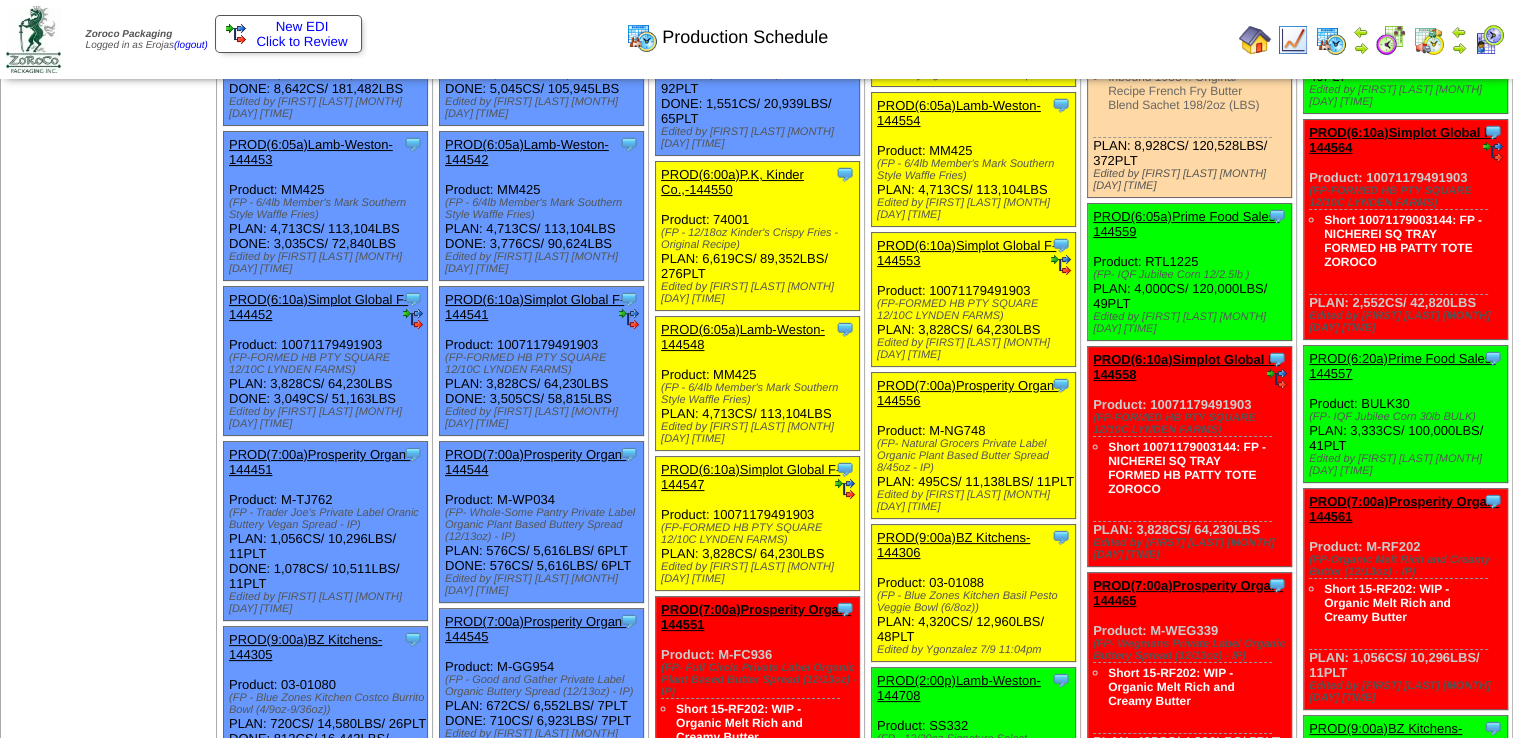 scroll, scrollTop: 200, scrollLeft: 0, axis: vertical 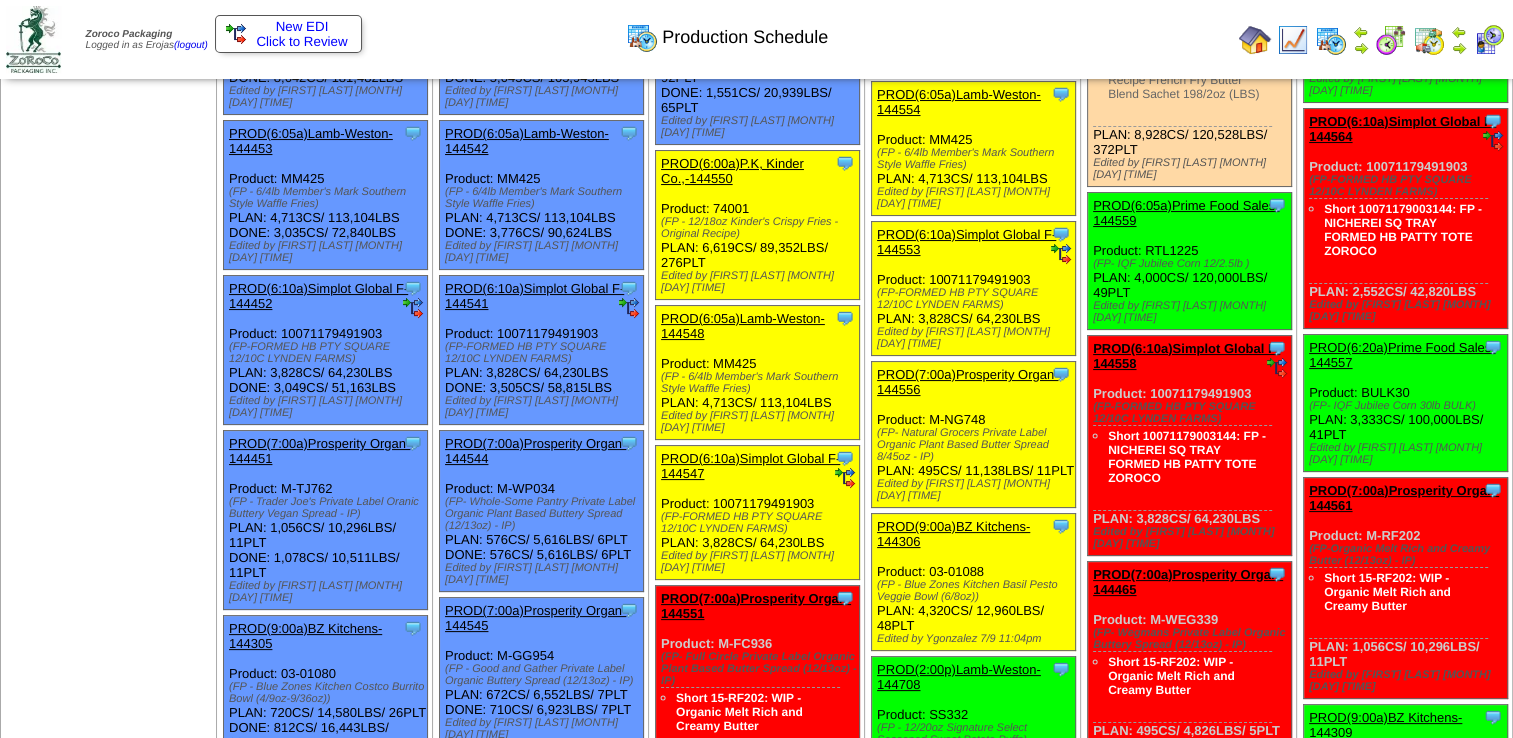 click on "PROD(6:10a)Simplot Global F-144558" at bounding box center [1186, 356] 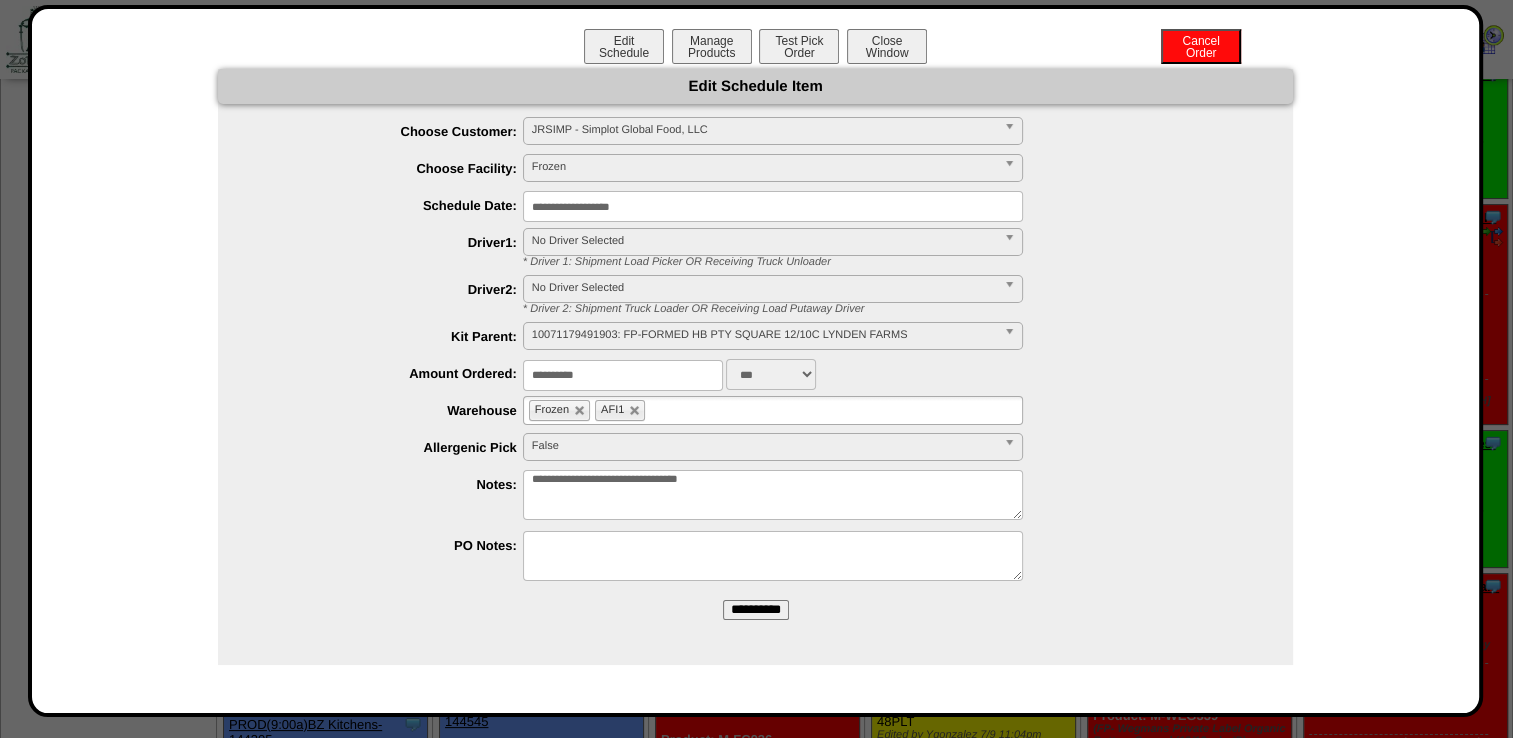 scroll, scrollTop: 0, scrollLeft: 0, axis: both 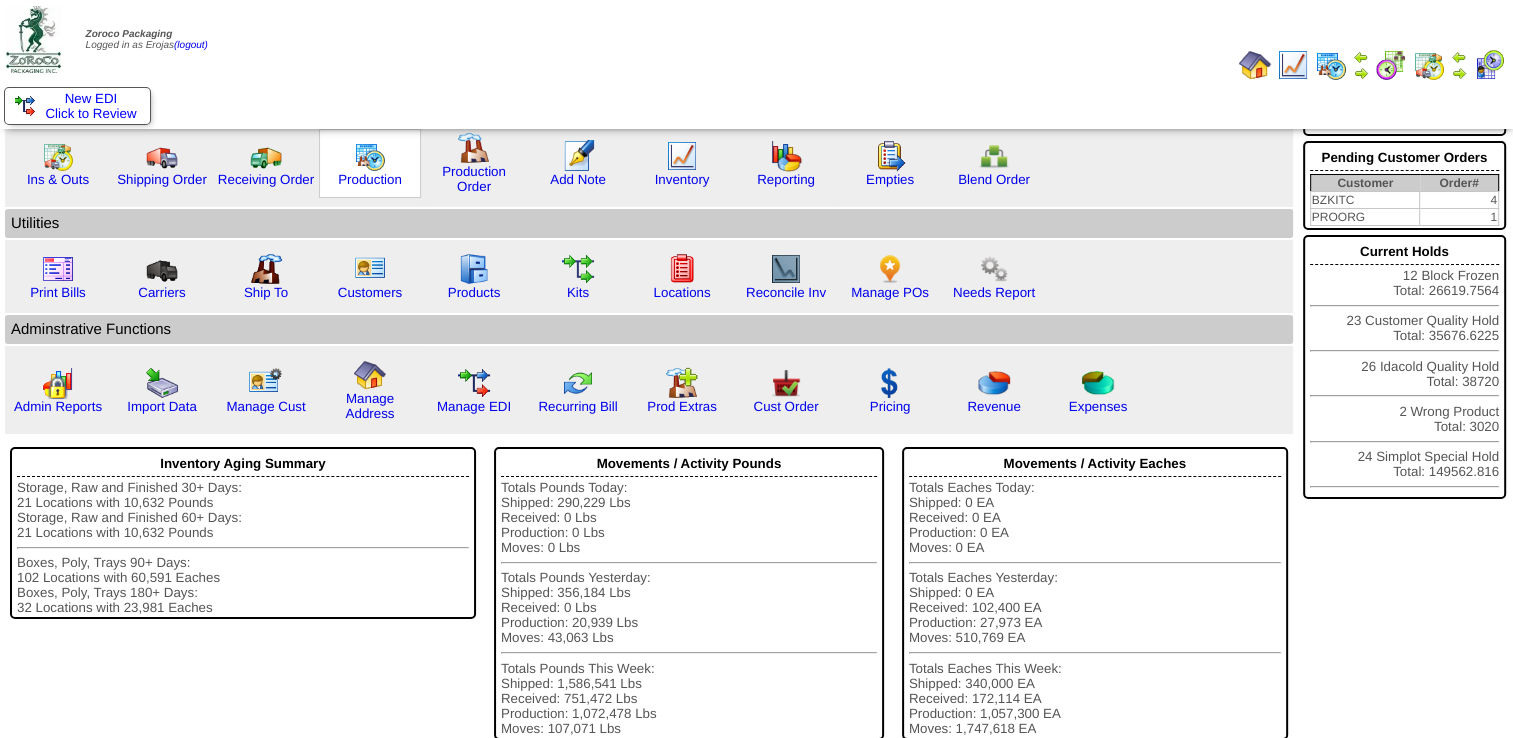 click at bounding box center (370, 156) 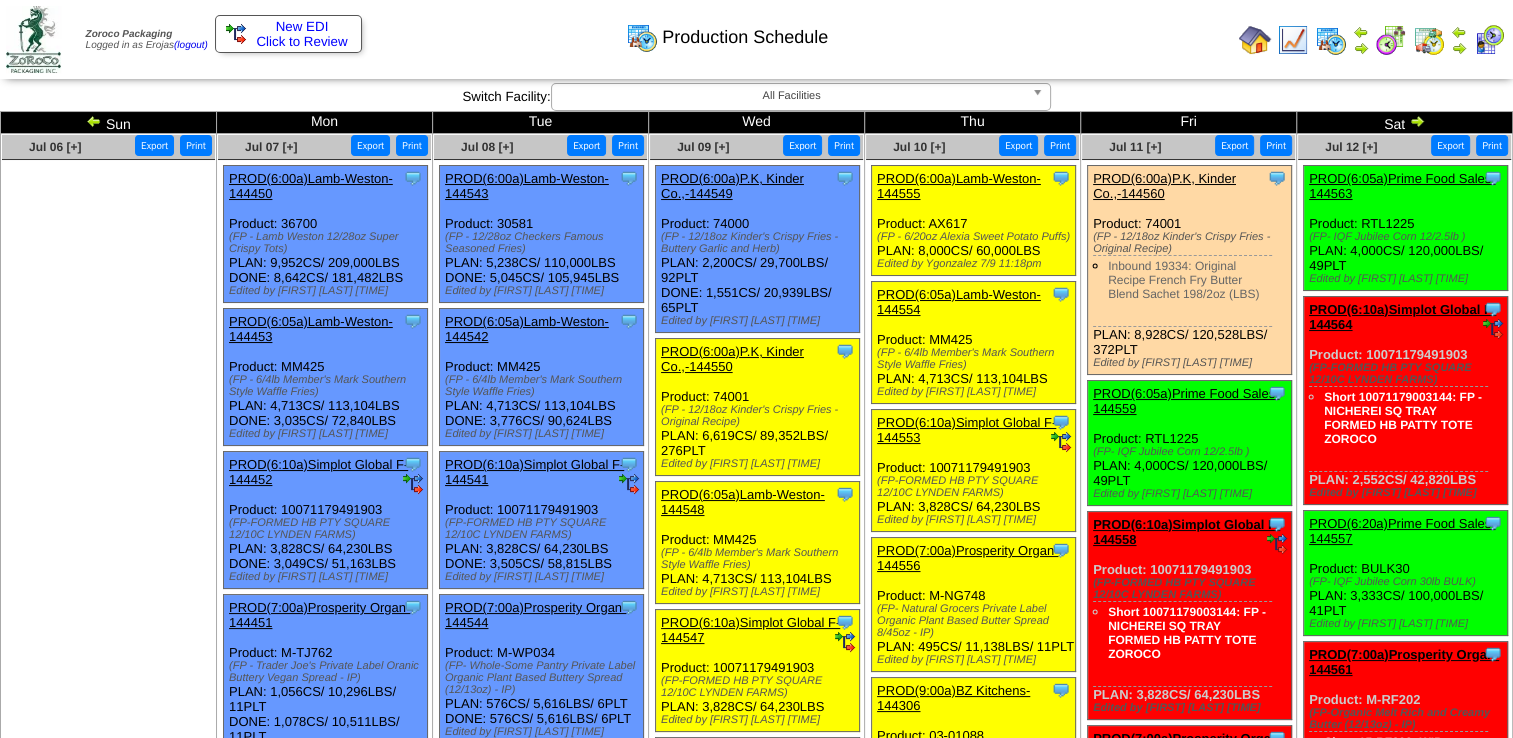 scroll, scrollTop: 100, scrollLeft: 0, axis: vertical 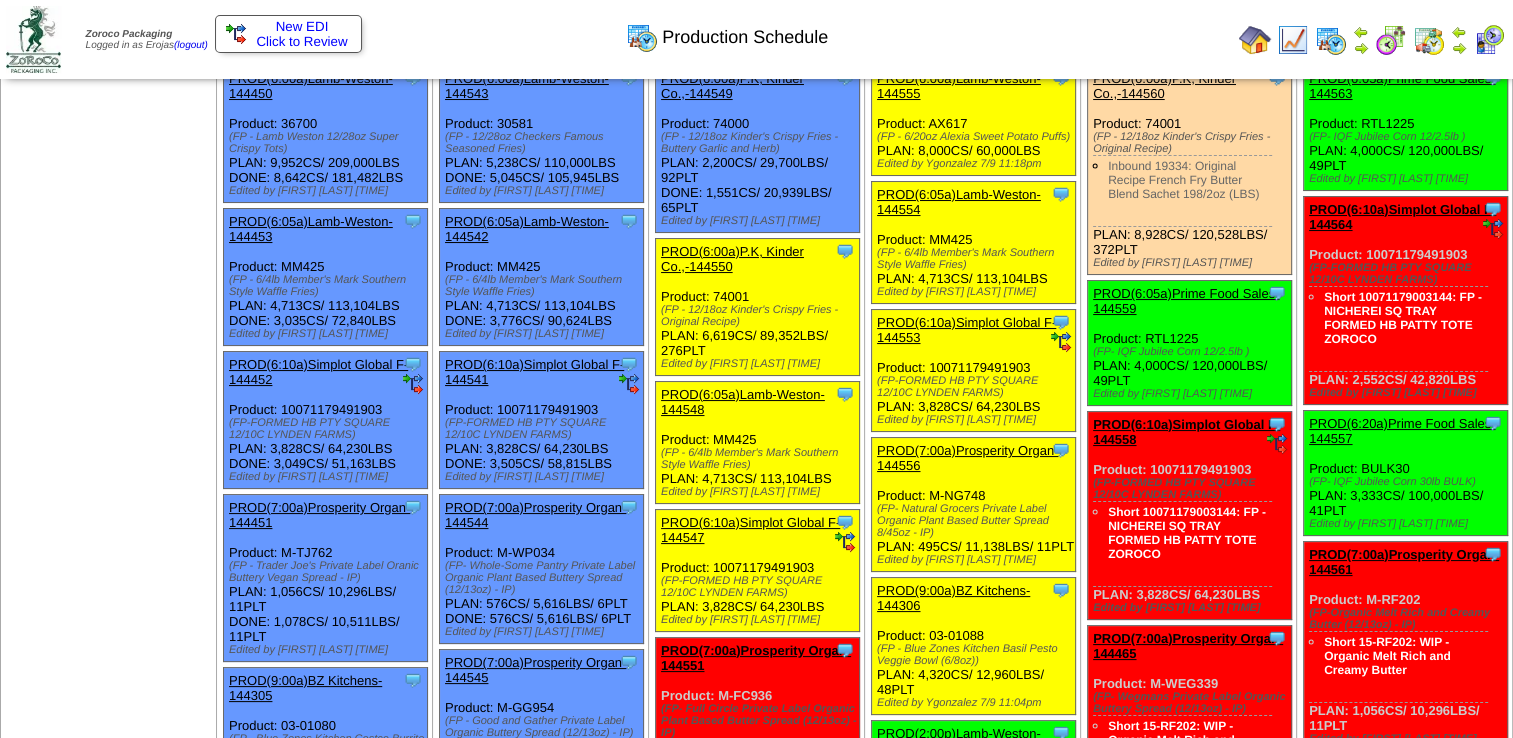 click on "PROD(6:10a)Simplot Global F-144553" at bounding box center (966, 330) 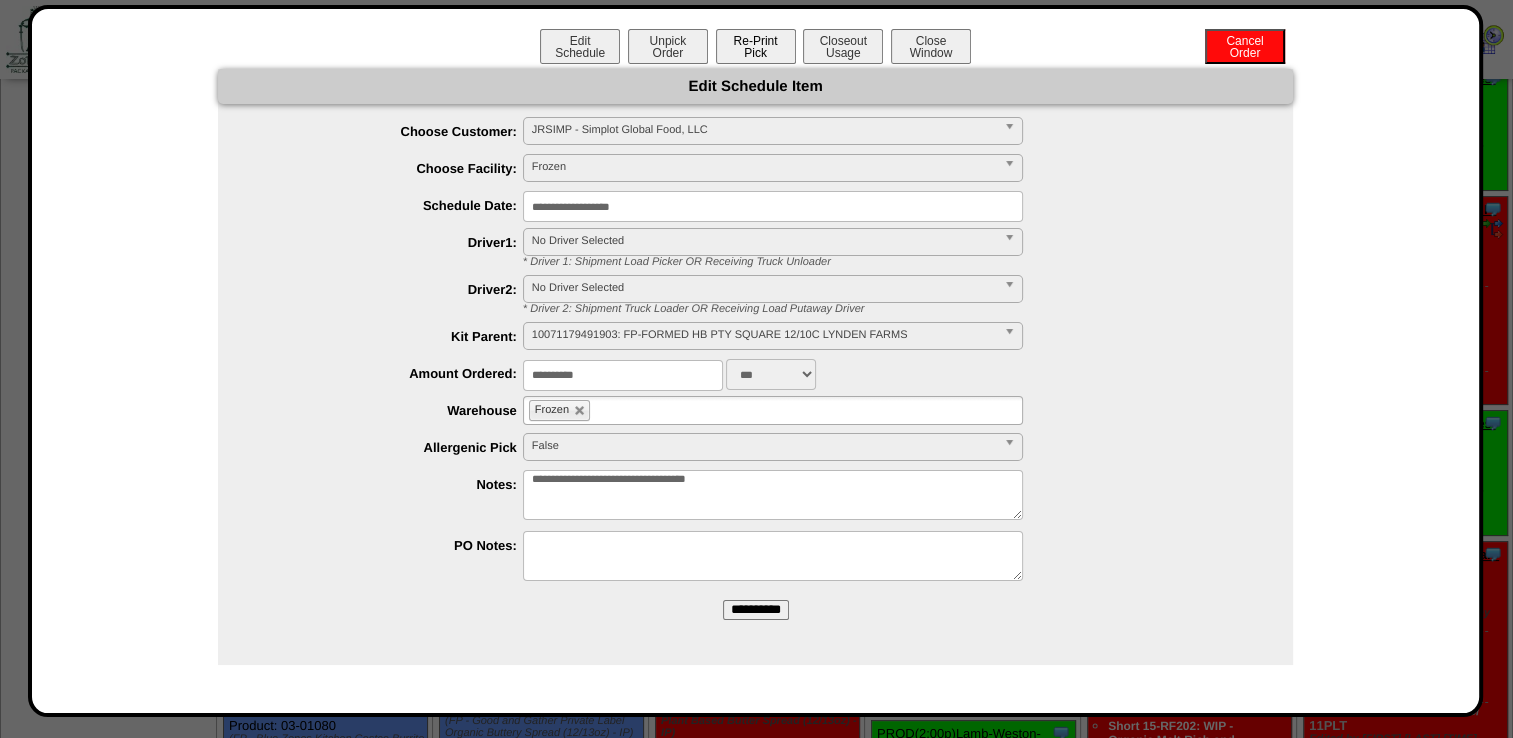 click on "Re-Print Pick" at bounding box center [756, 46] 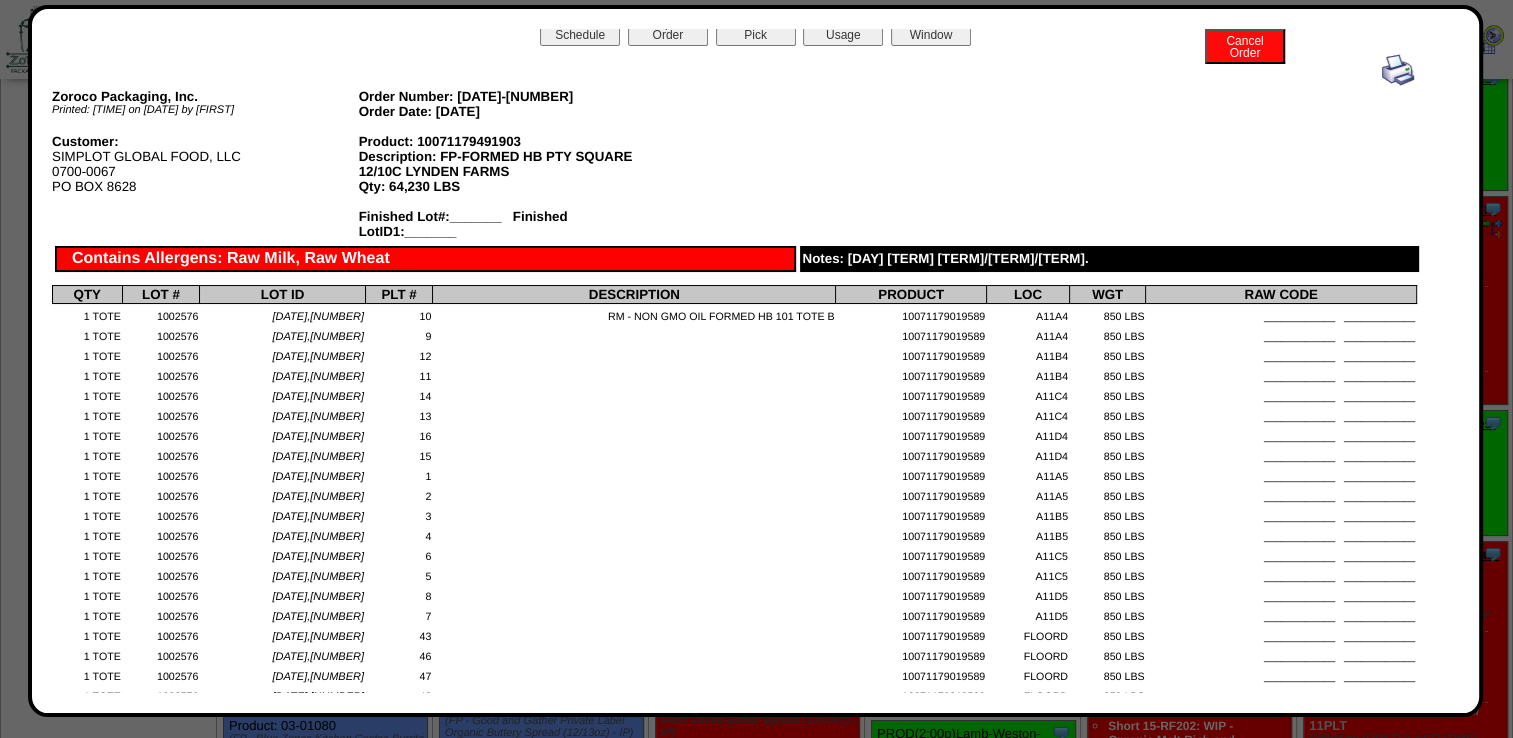scroll, scrollTop: 0, scrollLeft: 0, axis: both 